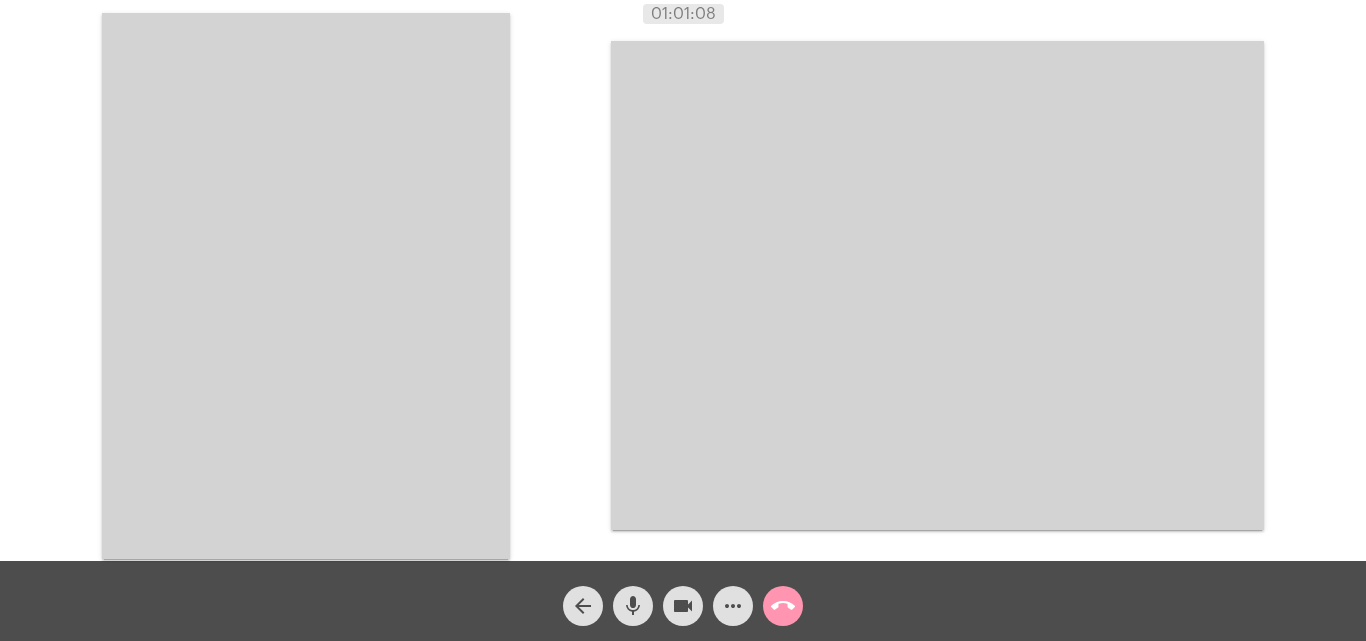 scroll, scrollTop: 0, scrollLeft: 0, axis: both 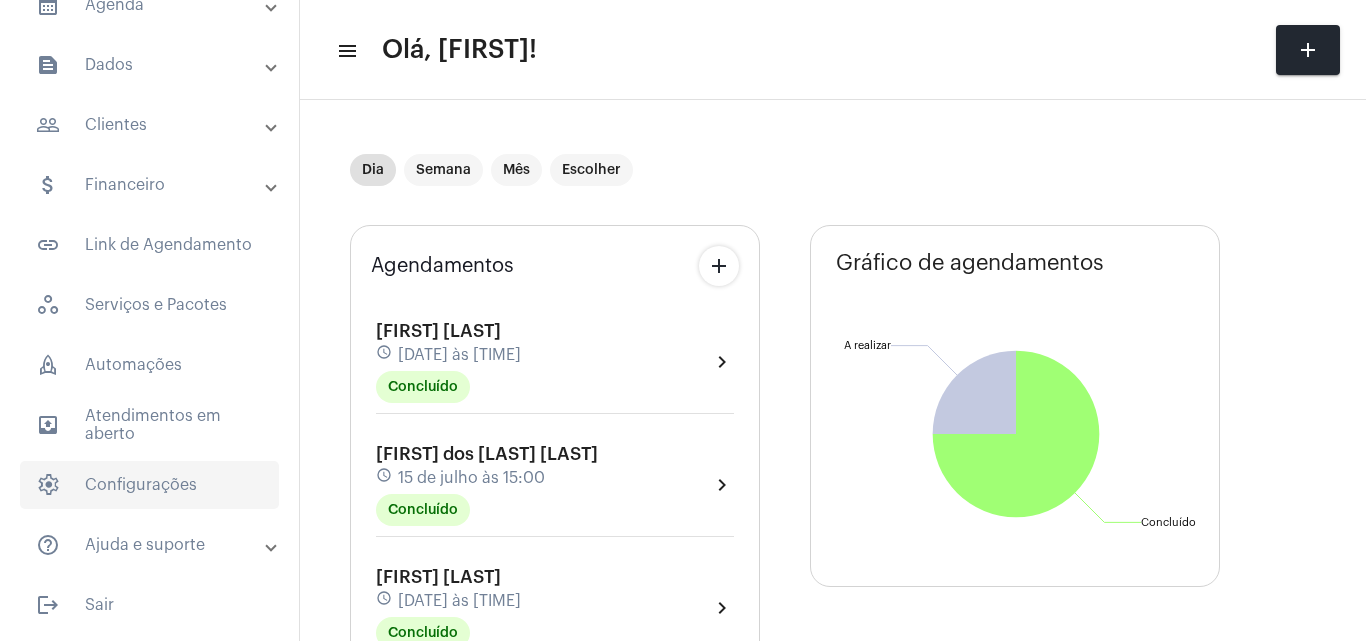 click on "settings   Configurações" 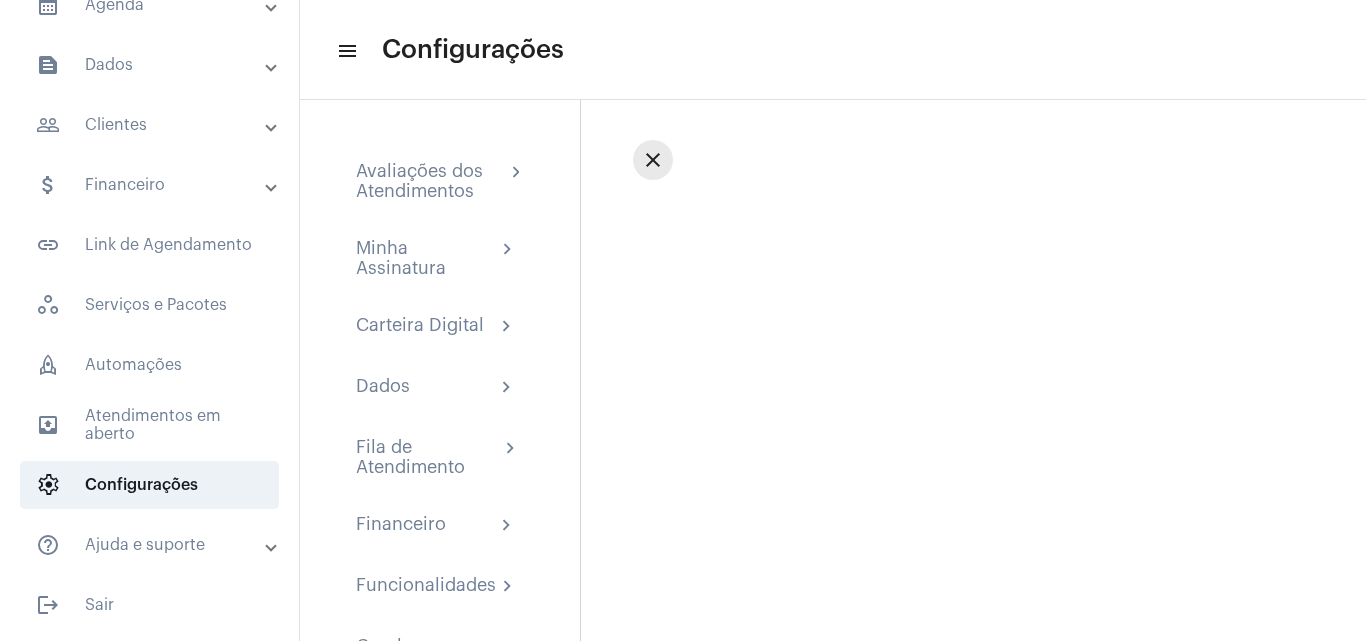 click on "close" 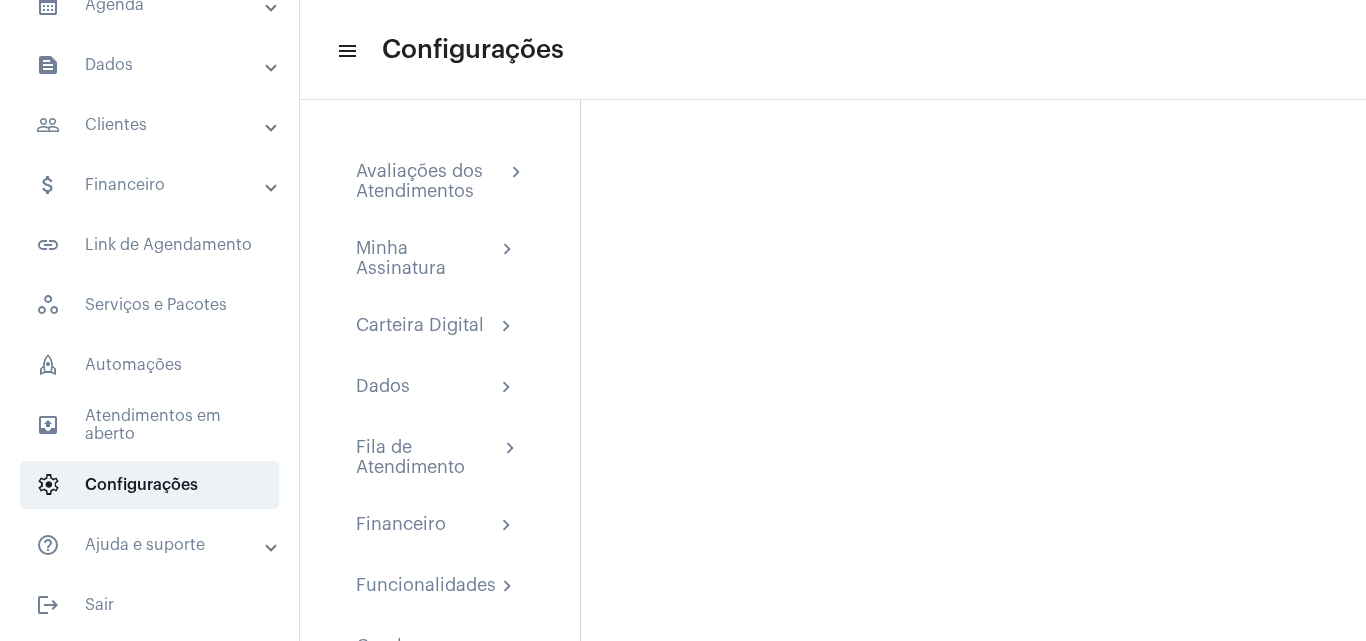 scroll, scrollTop: 267, scrollLeft: 0, axis: vertical 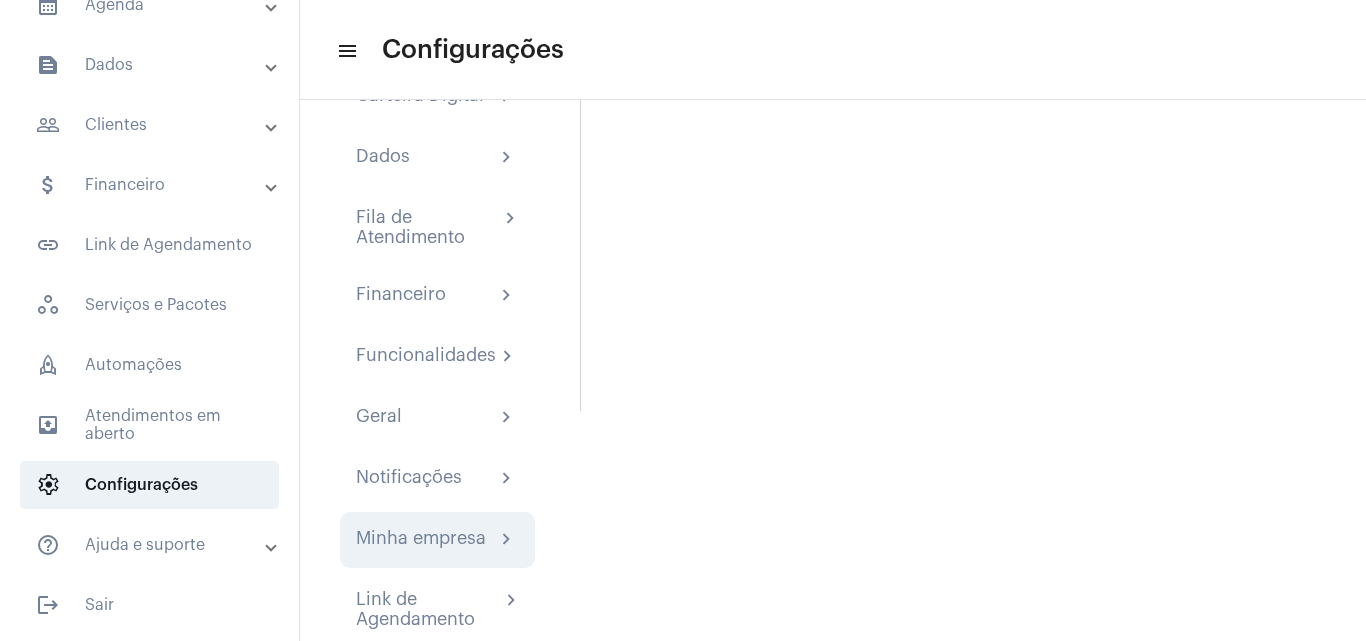 click on "Minha empresa" 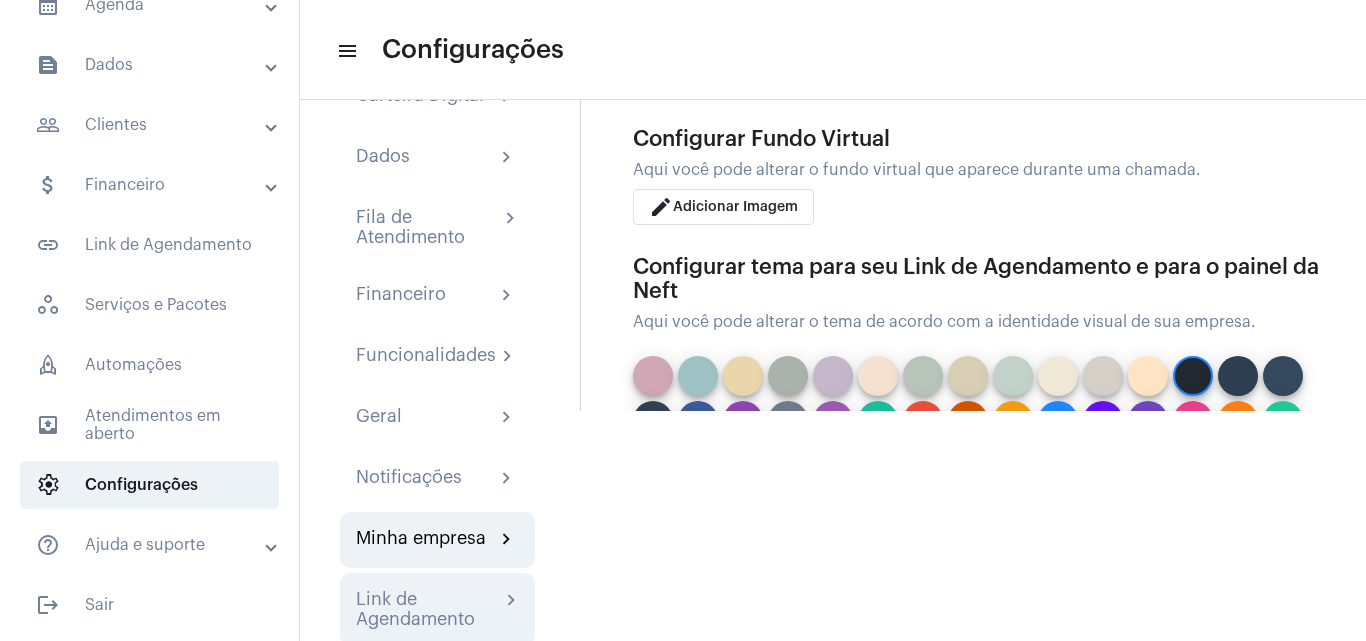 click on "Link de Agendamento" 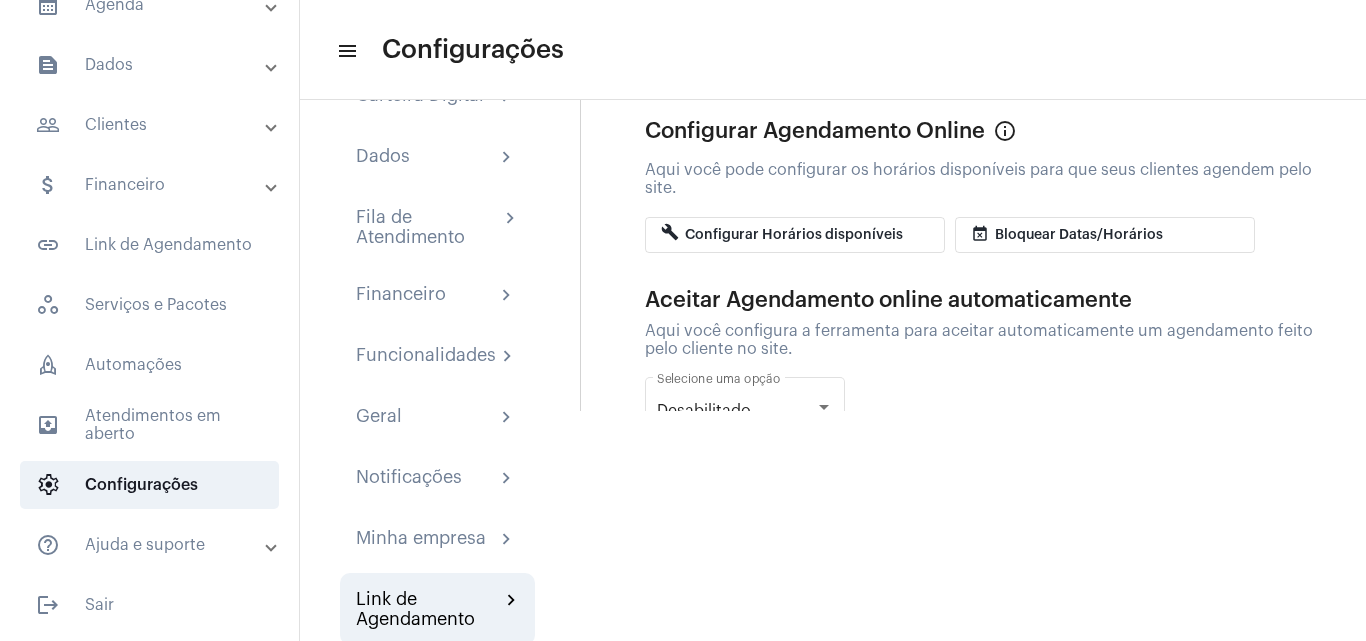 scroll, scrollTop: 0, scrollLeft: 0, axis: both 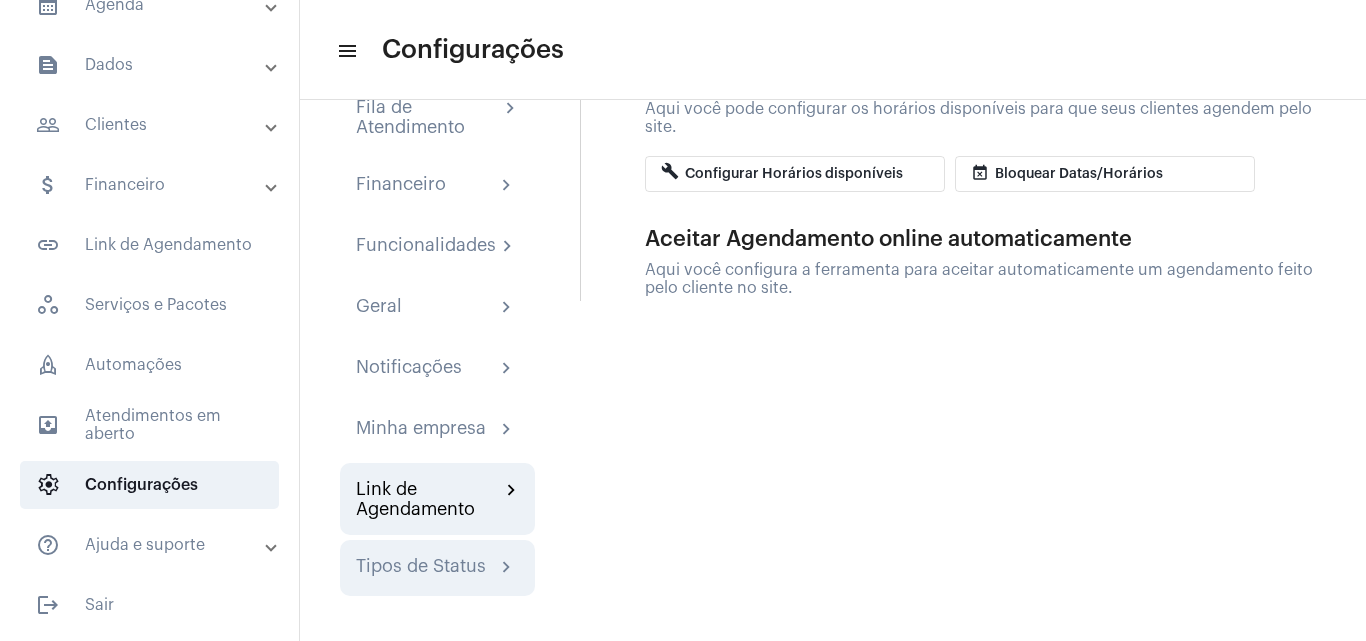 click on "Tipos de Status chevron_right" 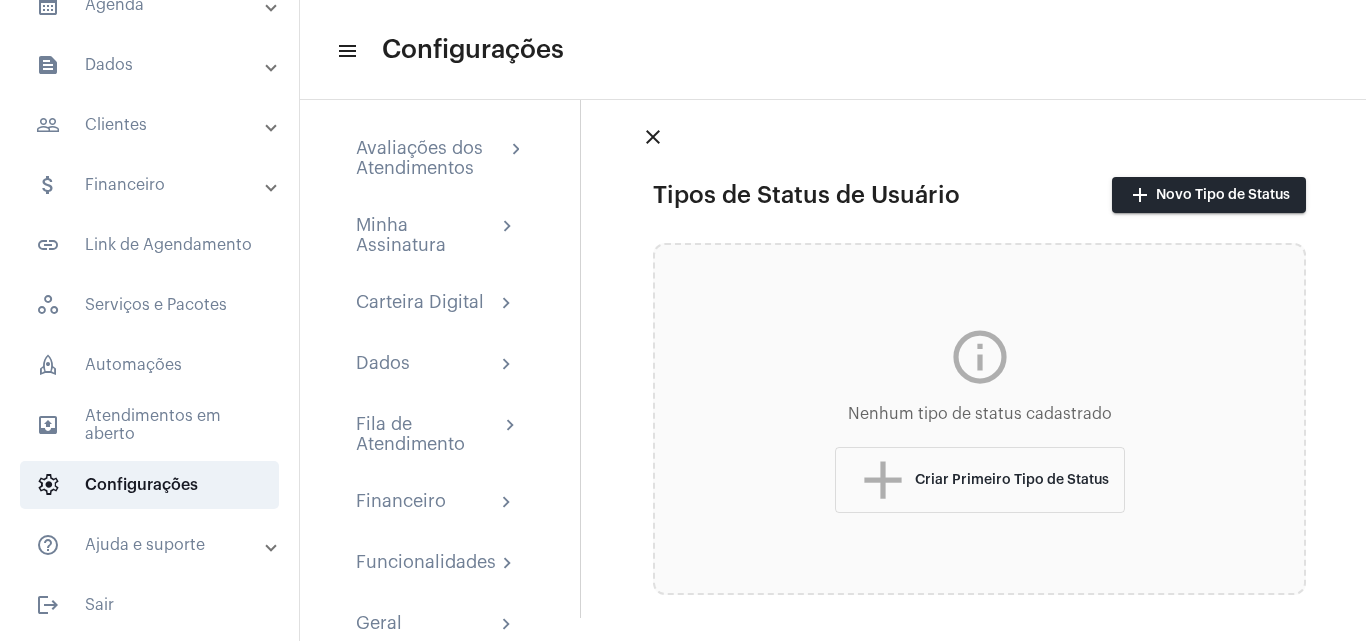 scroll, scrollTop: 21, scrollLeft: 0, axis: vertical 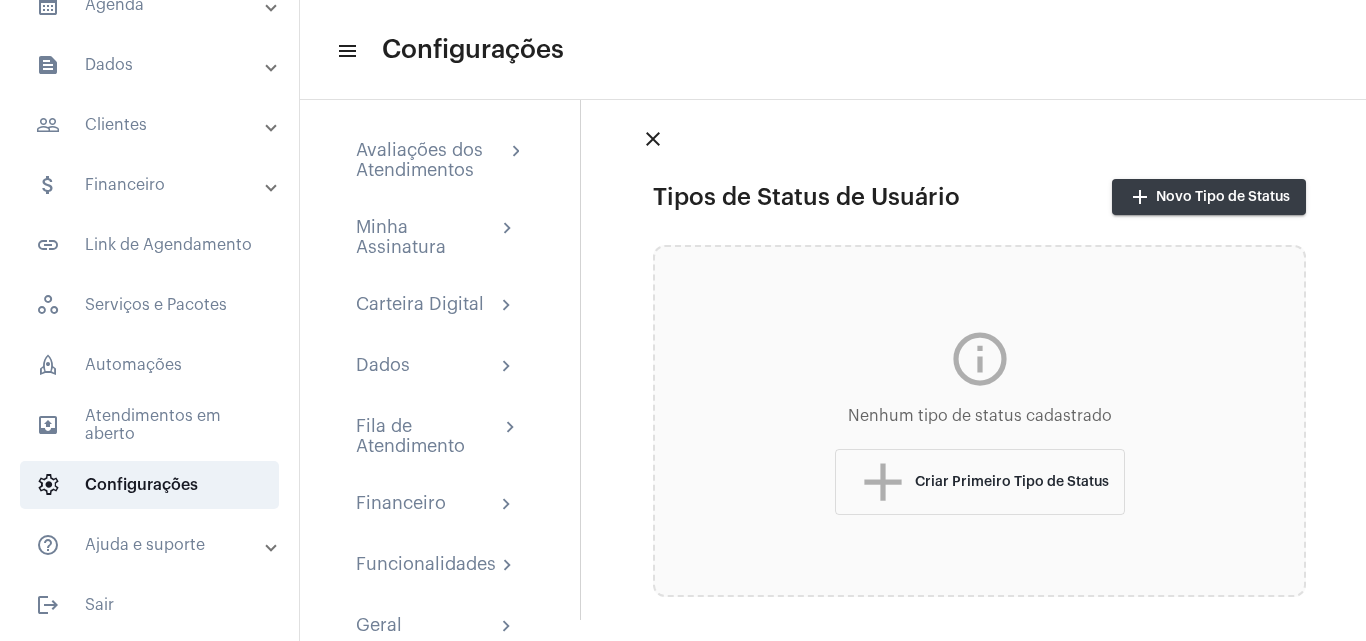 click on "add  Novo Tipo de Status" 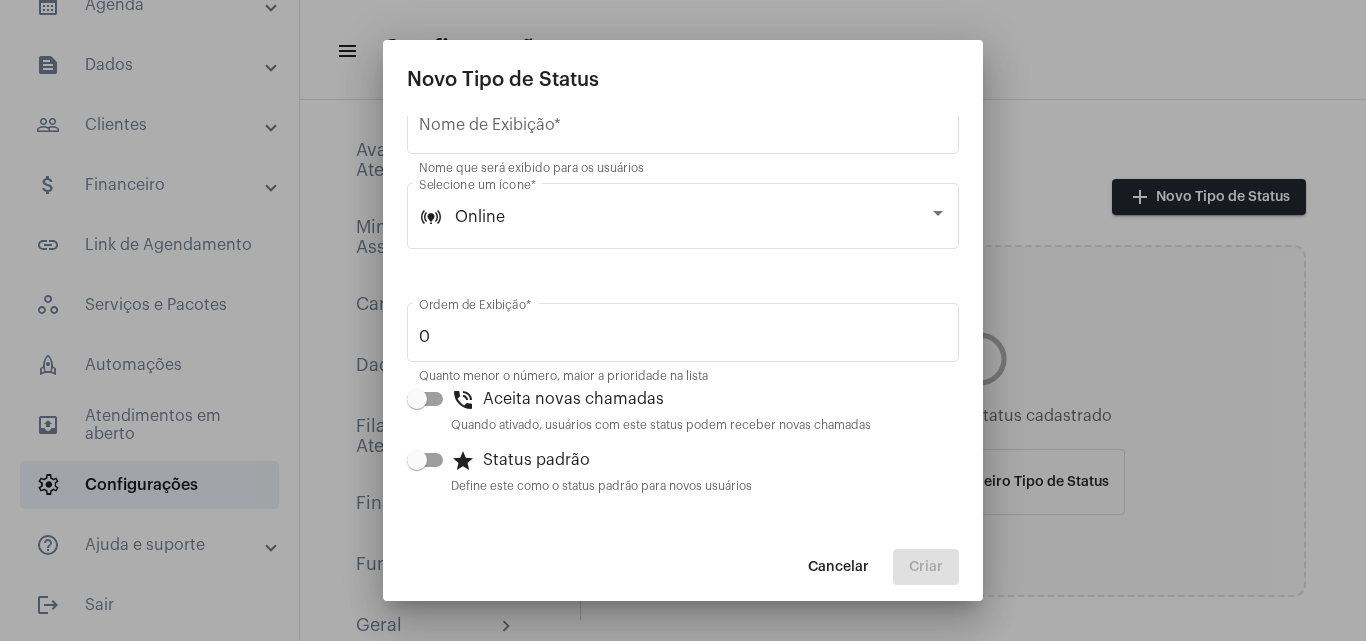 scroll, scrollTop: 0, scrollLeft: 0, axis: both 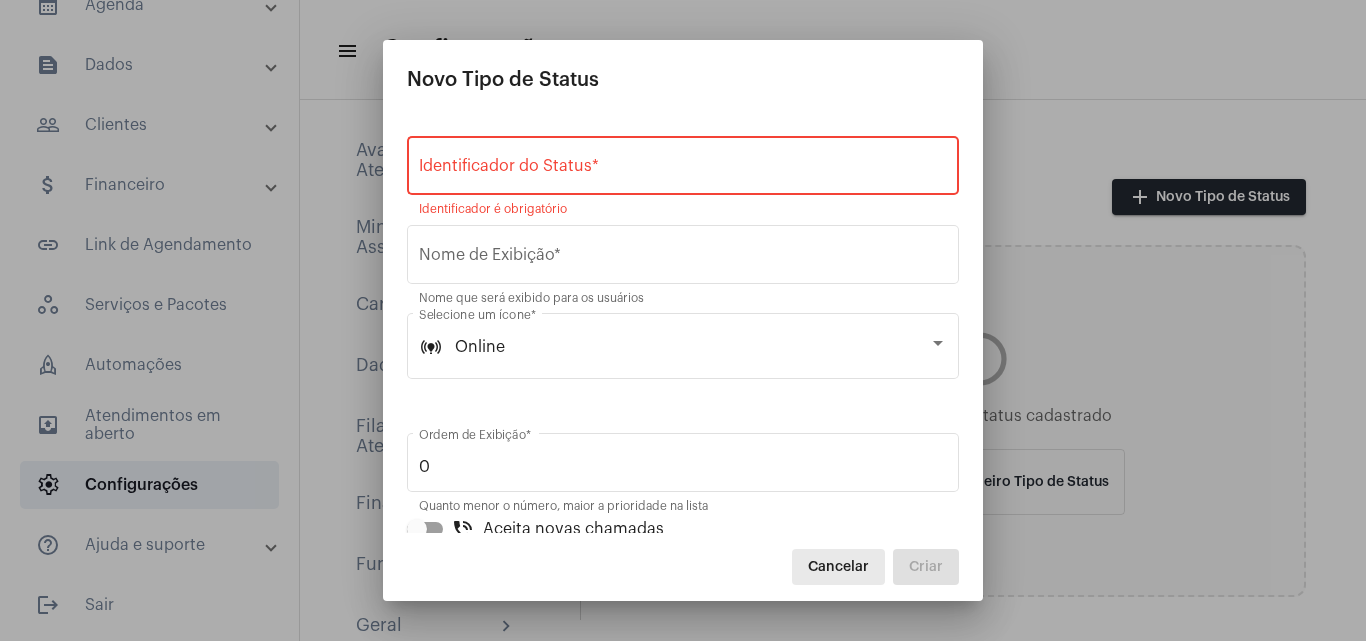 click on "Cancelar" 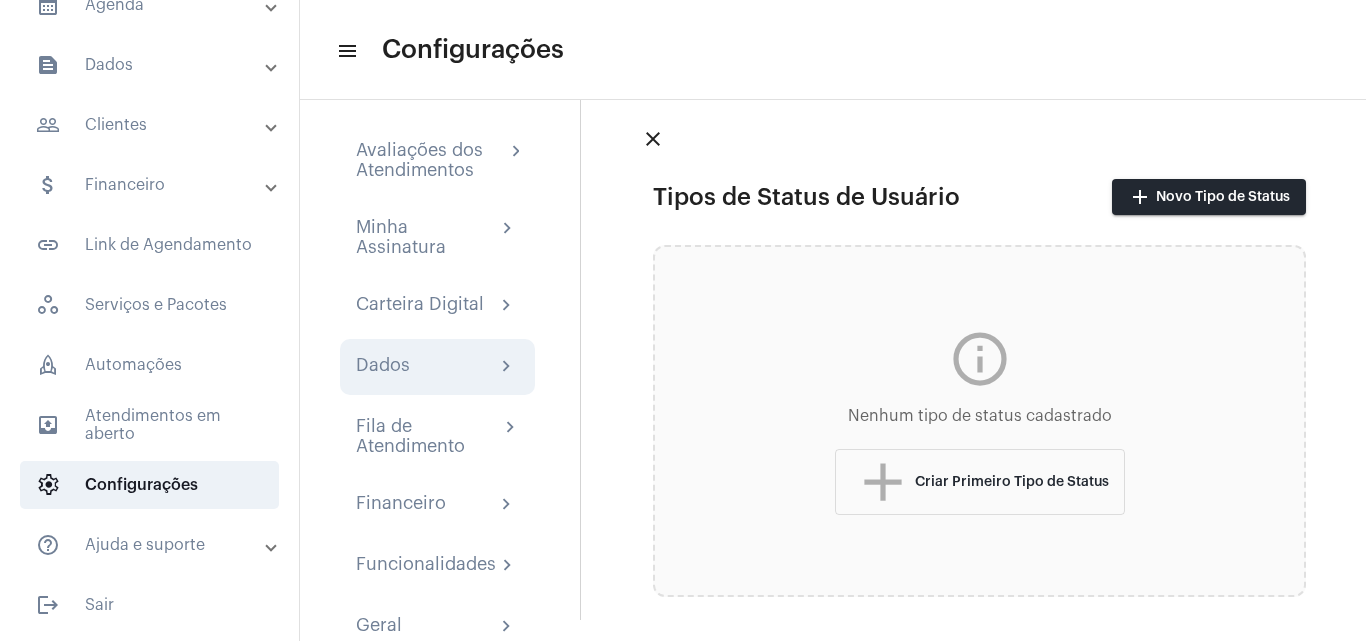 click on "Dados chevron_right" 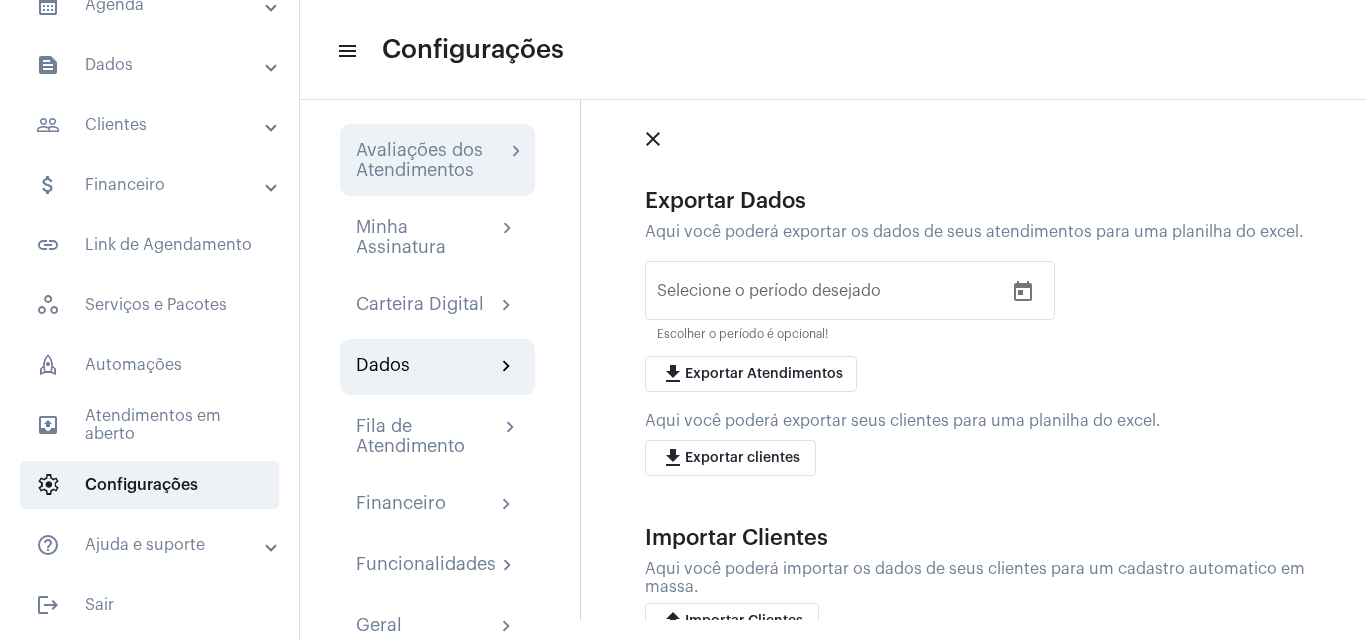 click on "Avaliações dos Atendimentos" 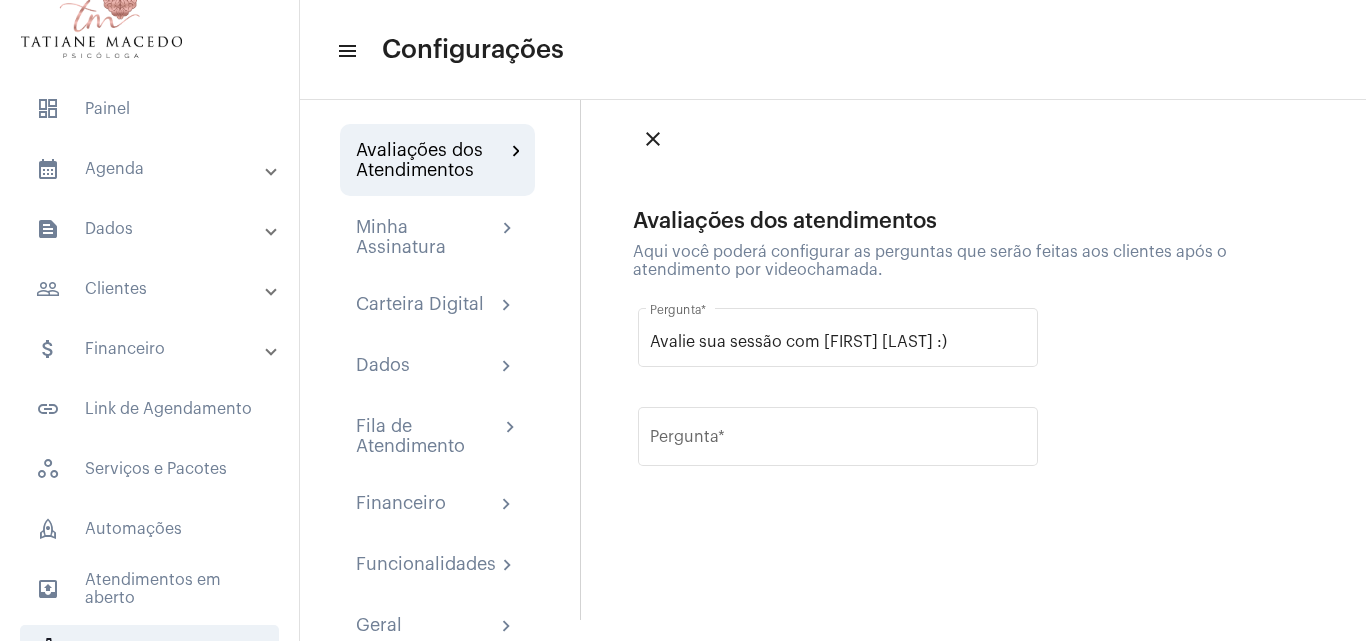 scroll, scrollTop: 0, scrollLeft: 0, axis: both 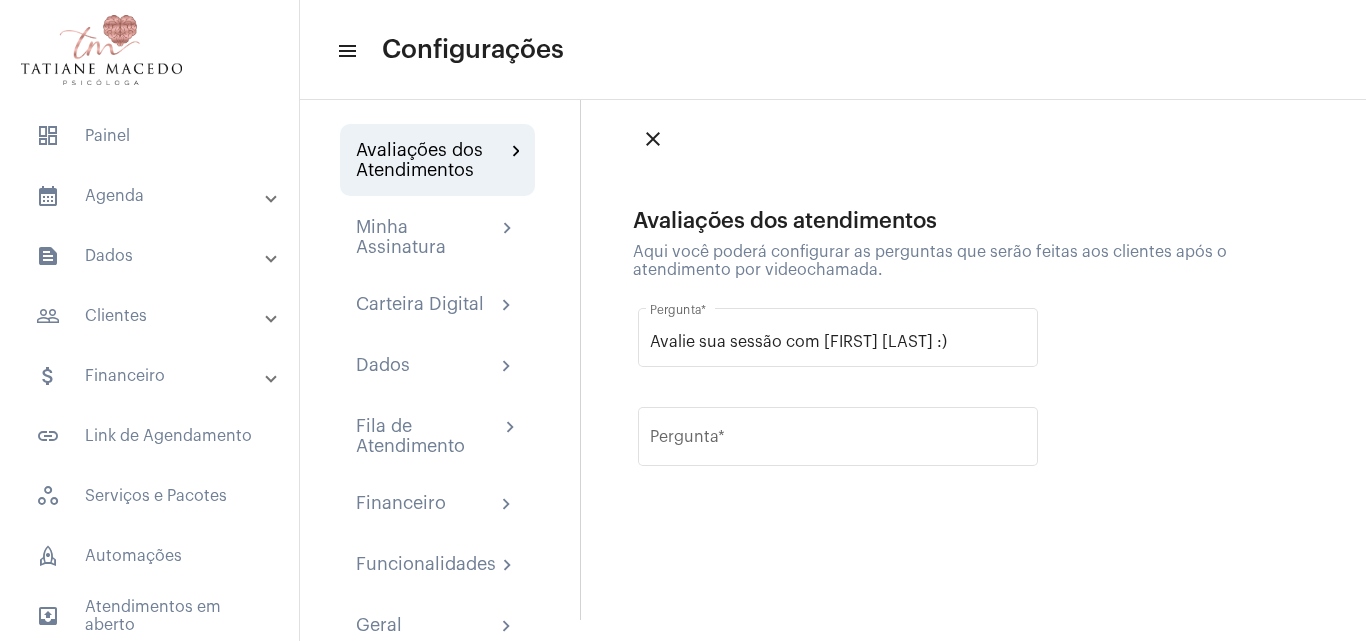 click on "calendar_month_outlined  Agenda" at bounding box center [151, 196] 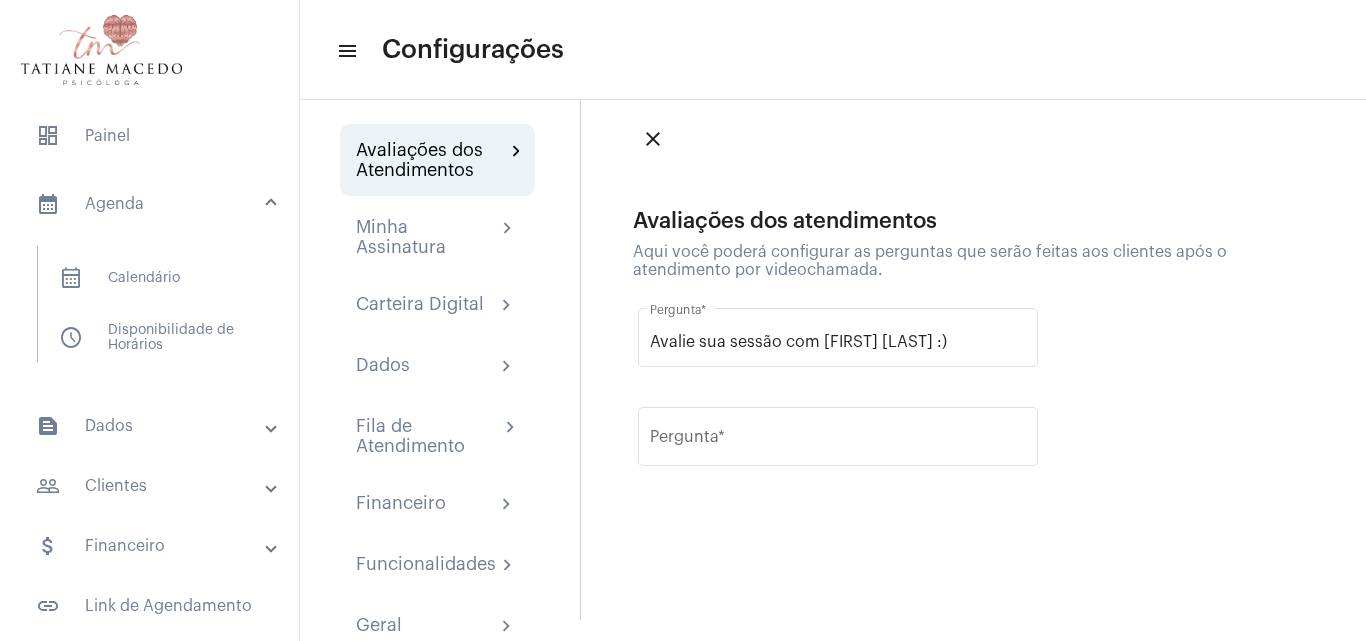 scroll, scrollTop: 136, scrollLeft: 0, axis: vertical 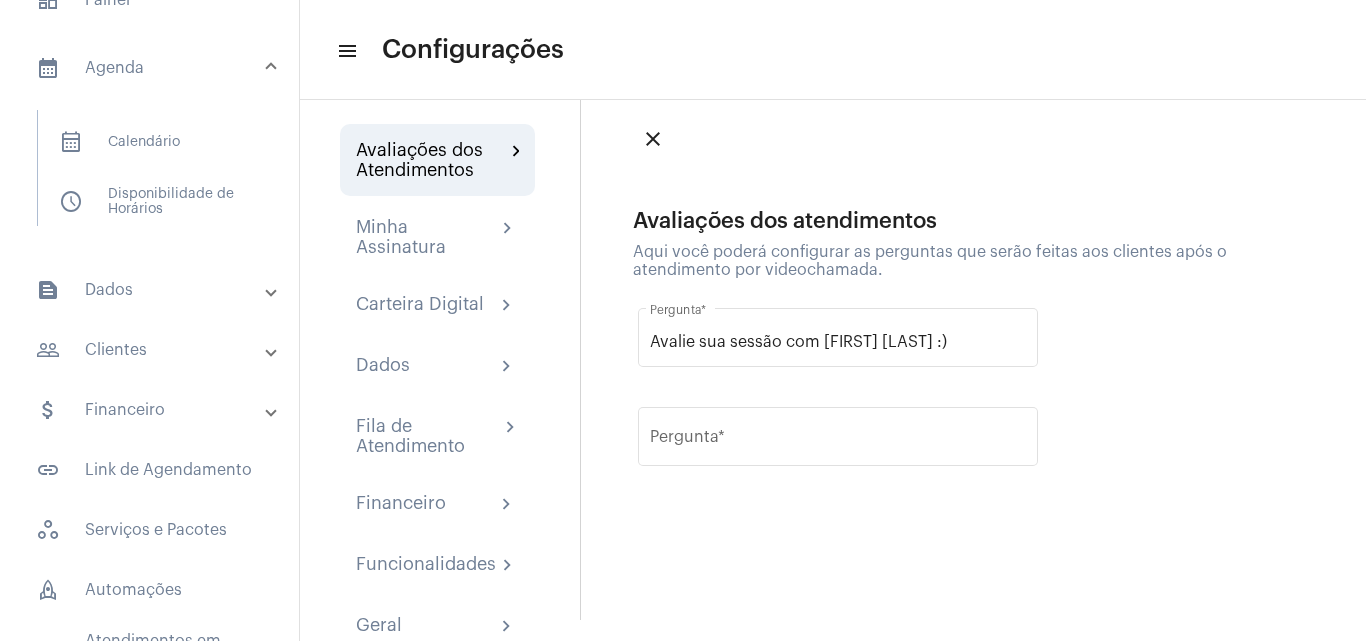 click at bounding box center (271, 290) 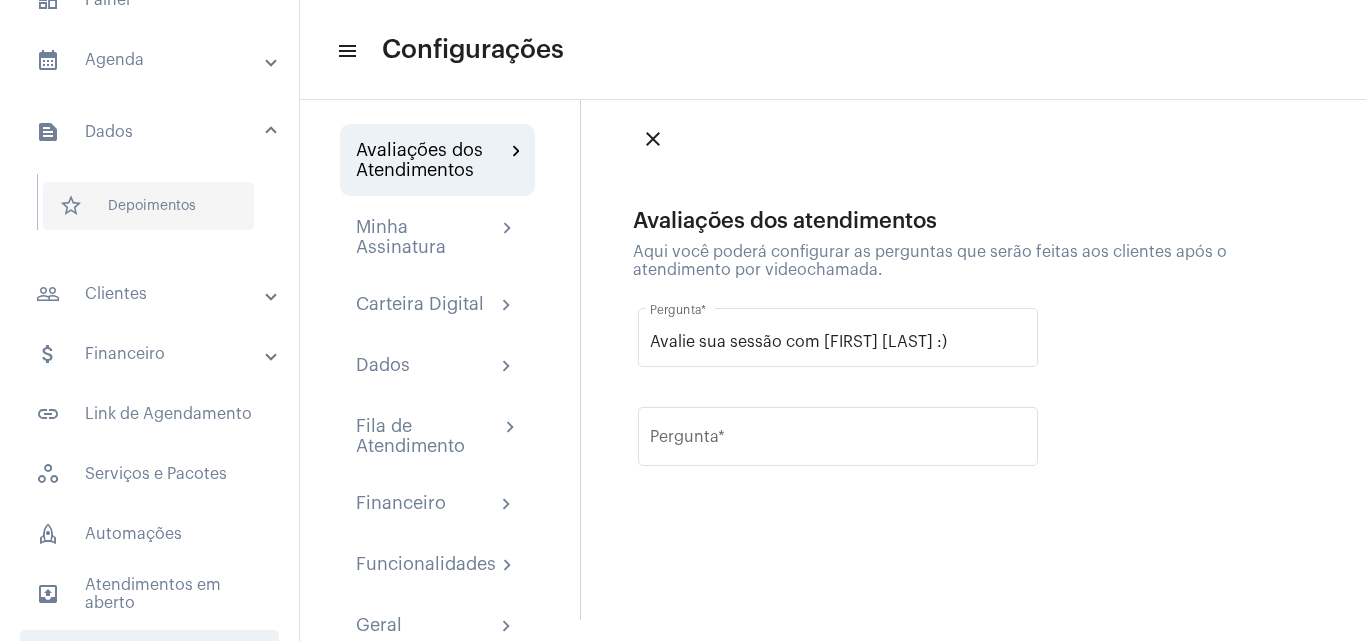 click on "star   Depoimentos" at bounding box center [148, 206] 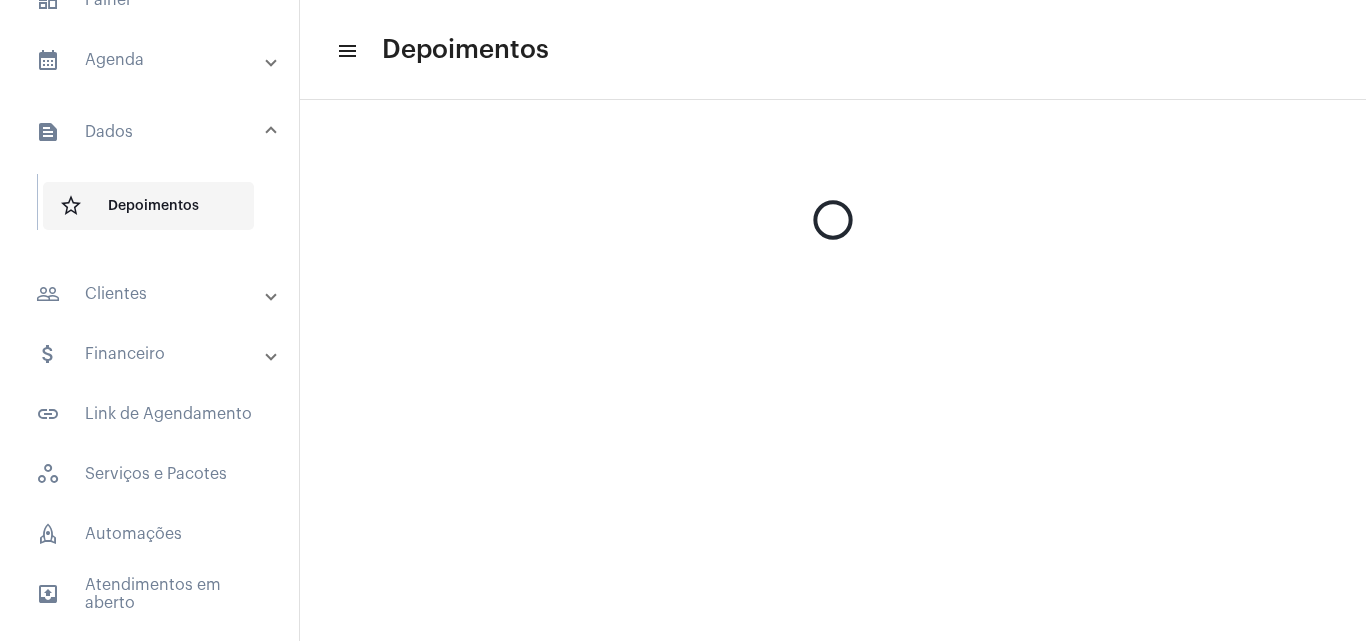 scroll, scrollTop: 0, scrollLeft: 0, axis: both 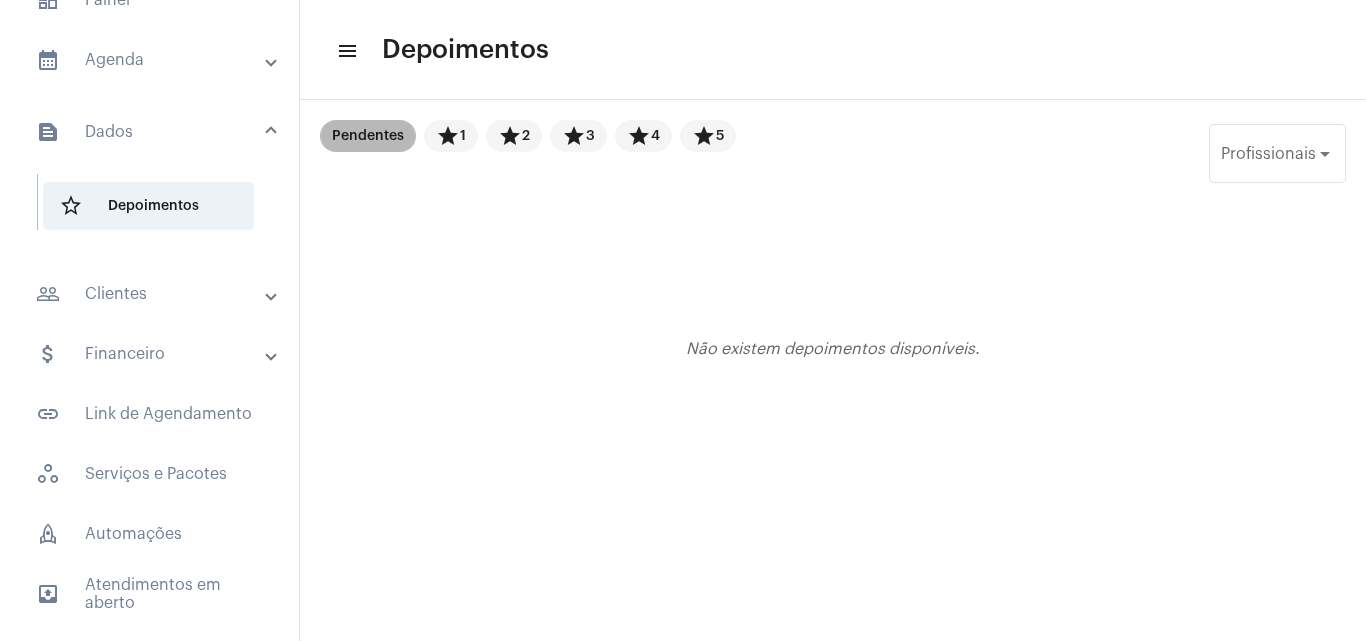 click on "Pendentes" at bounding box center (368, 136) 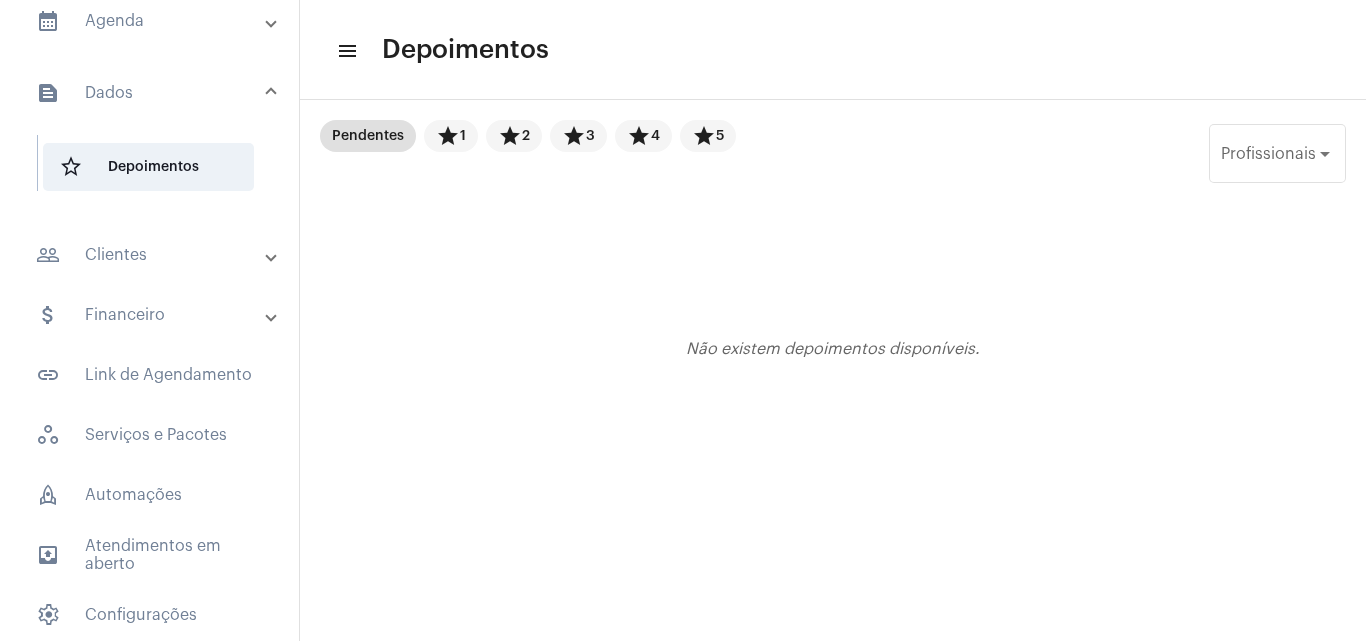 scroll, scrollTop: 170, scrollLeft: 0, axis: vertical 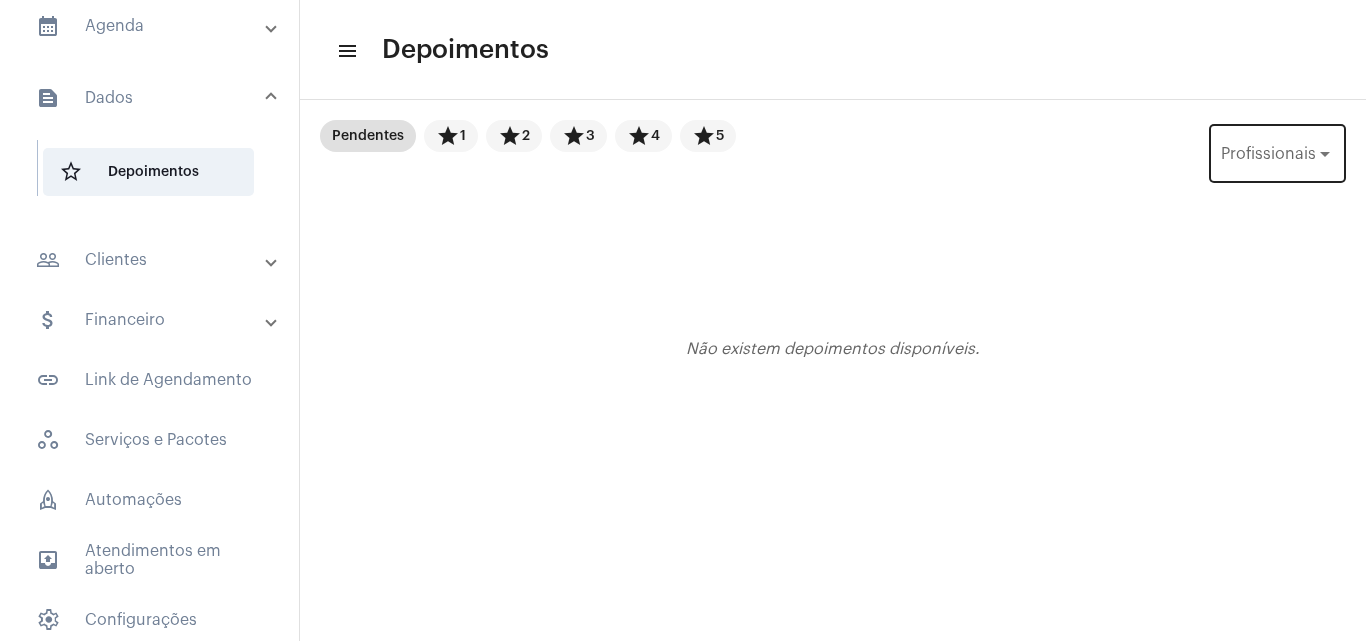 click on "Profissionais Profissionais" 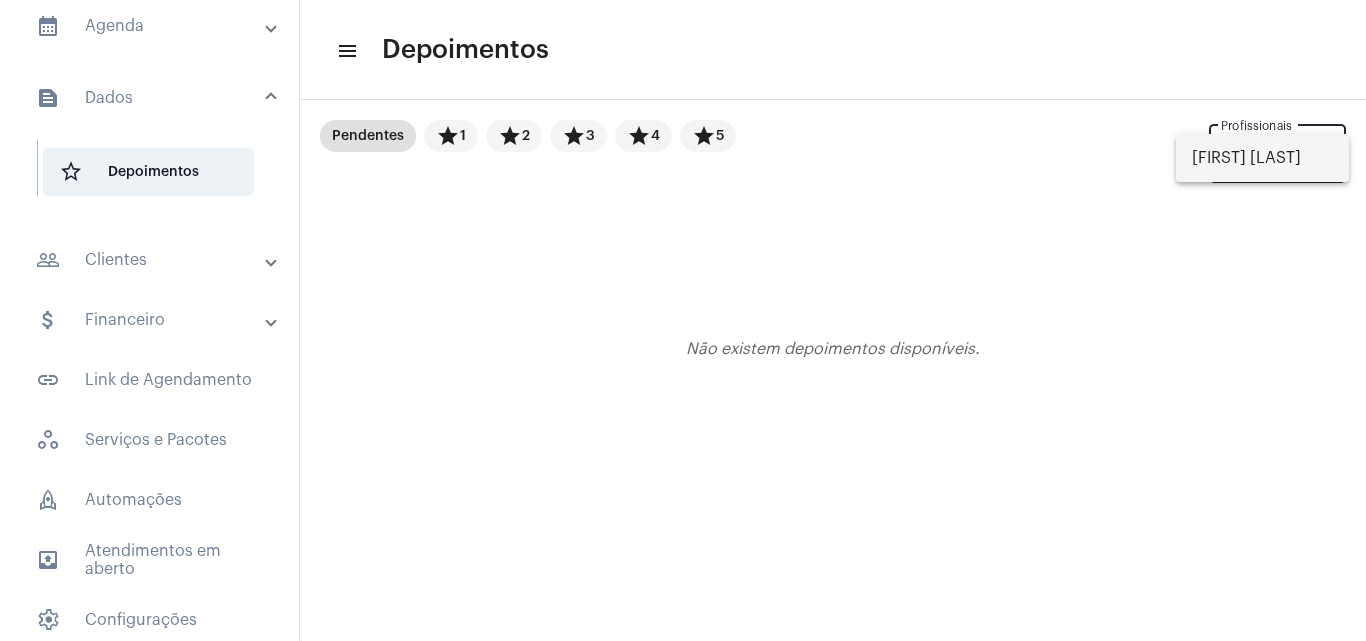 click at bounding box center [683, 320] 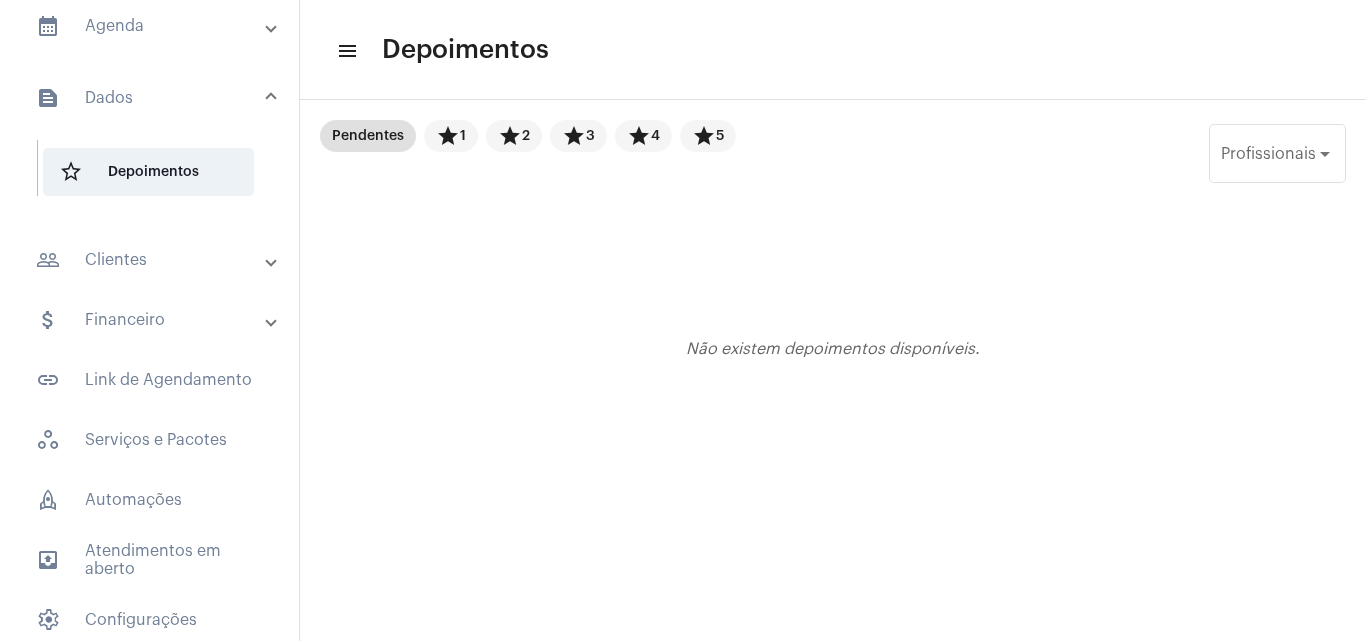 click on "people_outline  Clientes" at bounding box center (151, 260) 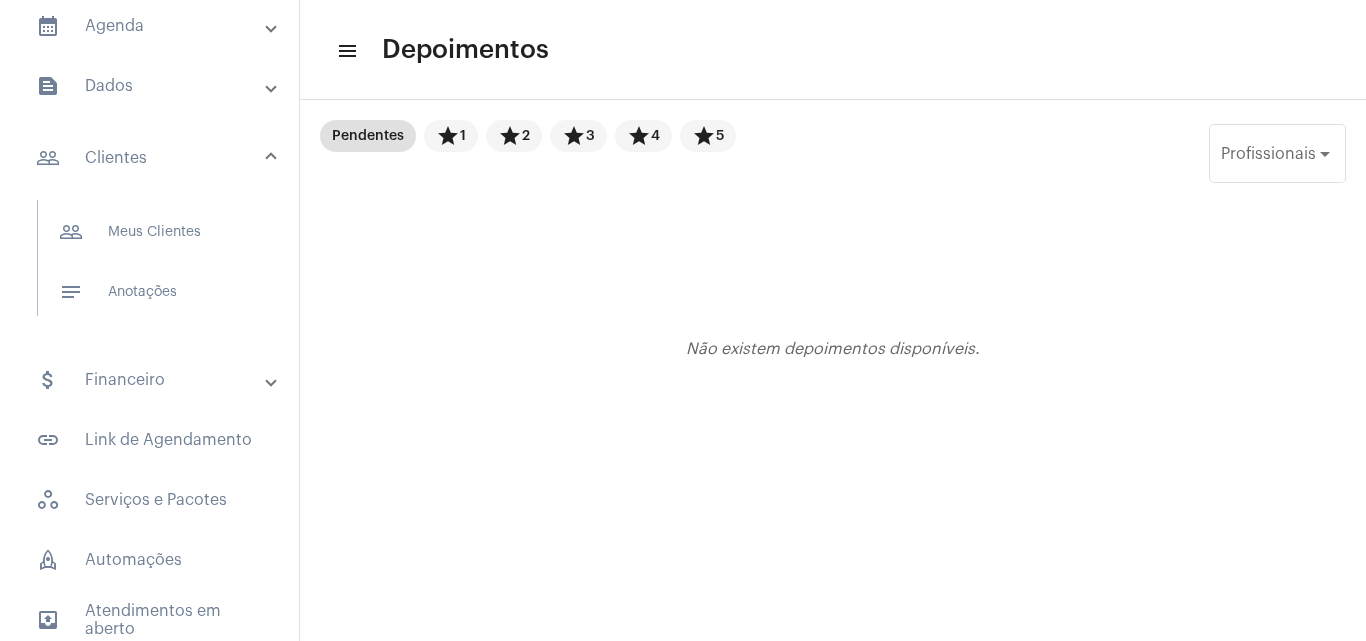 click on "attach_money  Financeiro" at bounding box center [151, 380] 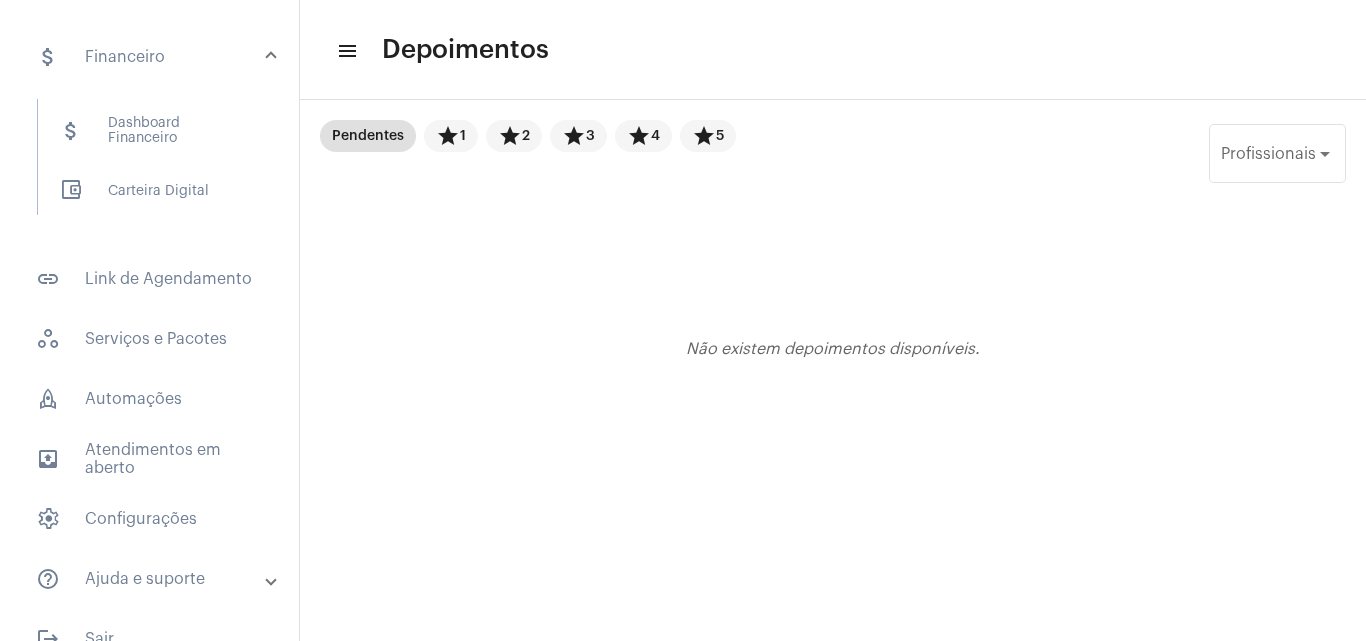 scroll, scrollTop: 334, scrollLeft: 0, axis: vertical 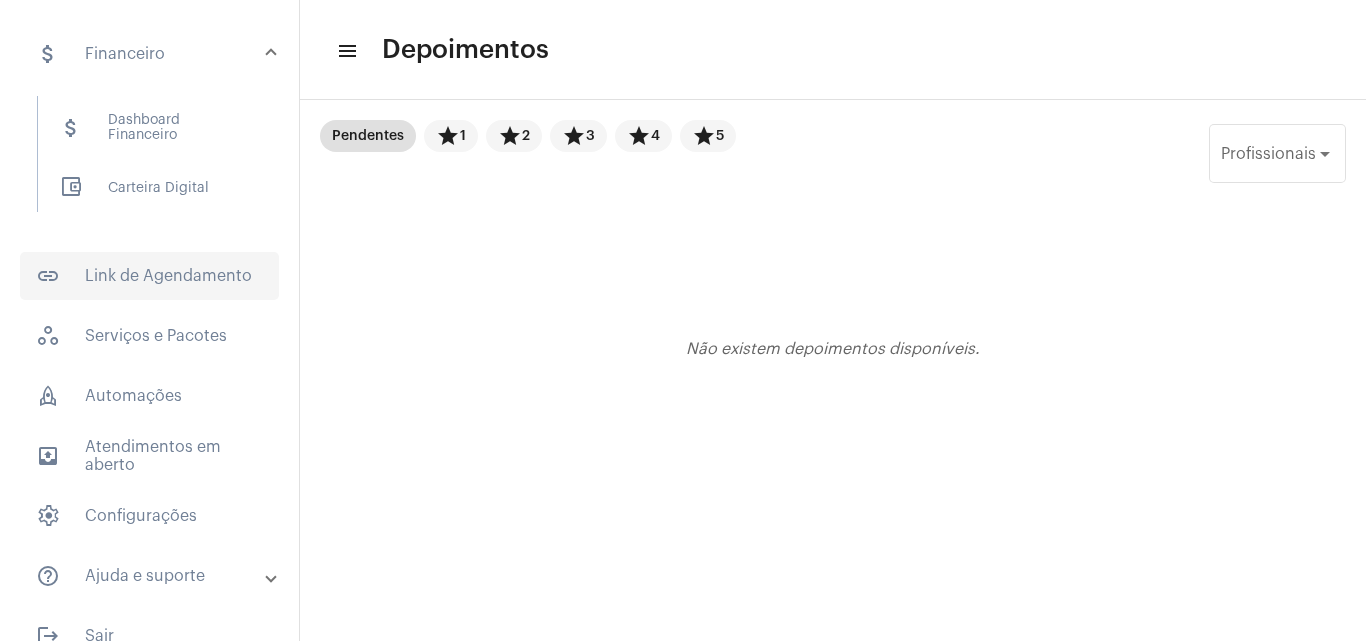 click on "link_outlined  Link de Agendamento" 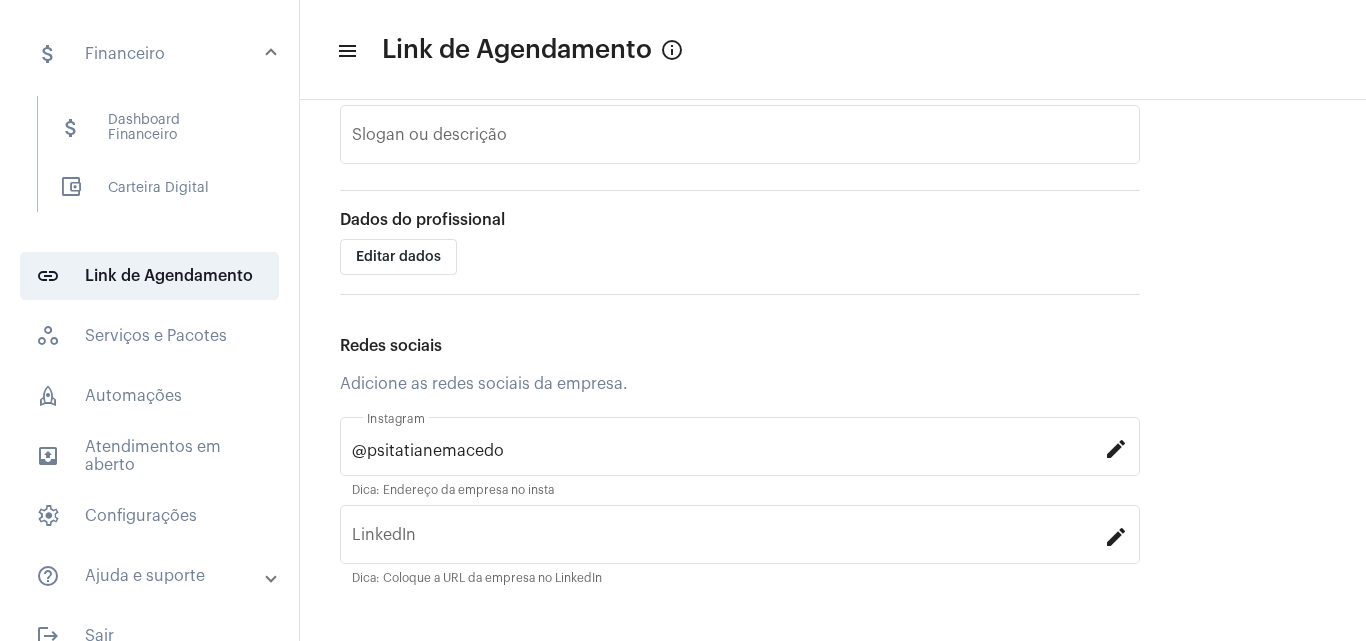 scroll, scrollTop: 720, scrollLeft: 0, axis: vertical 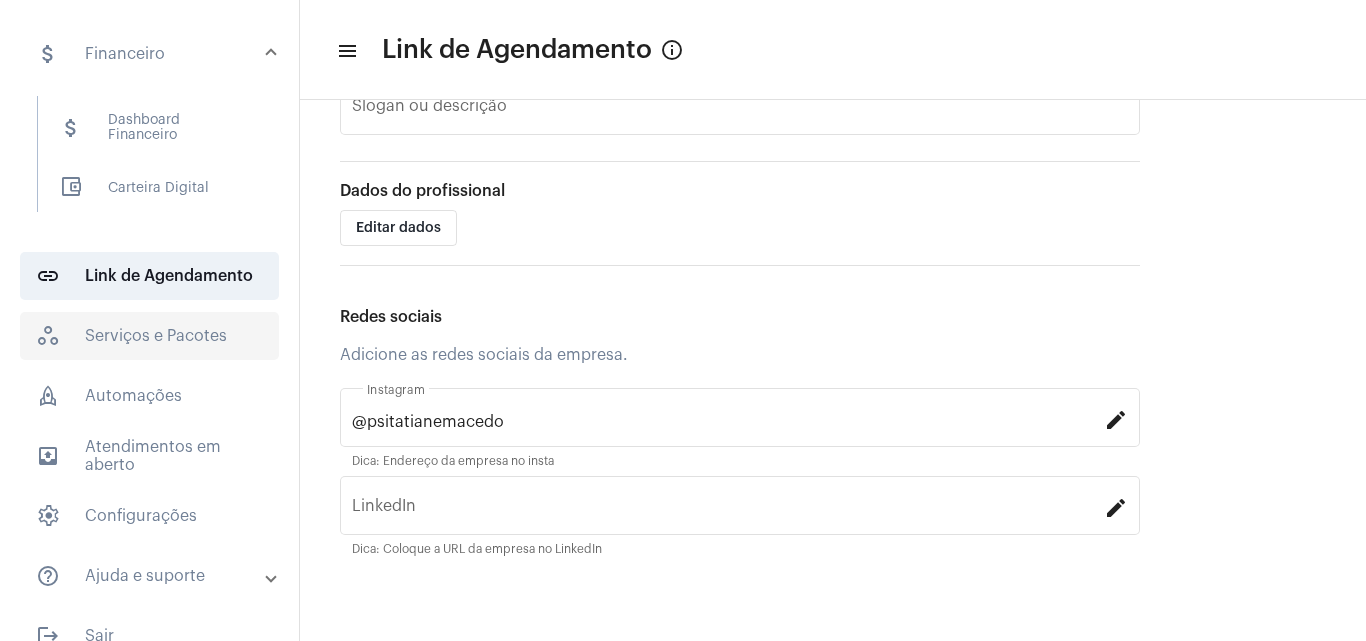 click on "workspaces_outlined   Serviços e Pacotes" 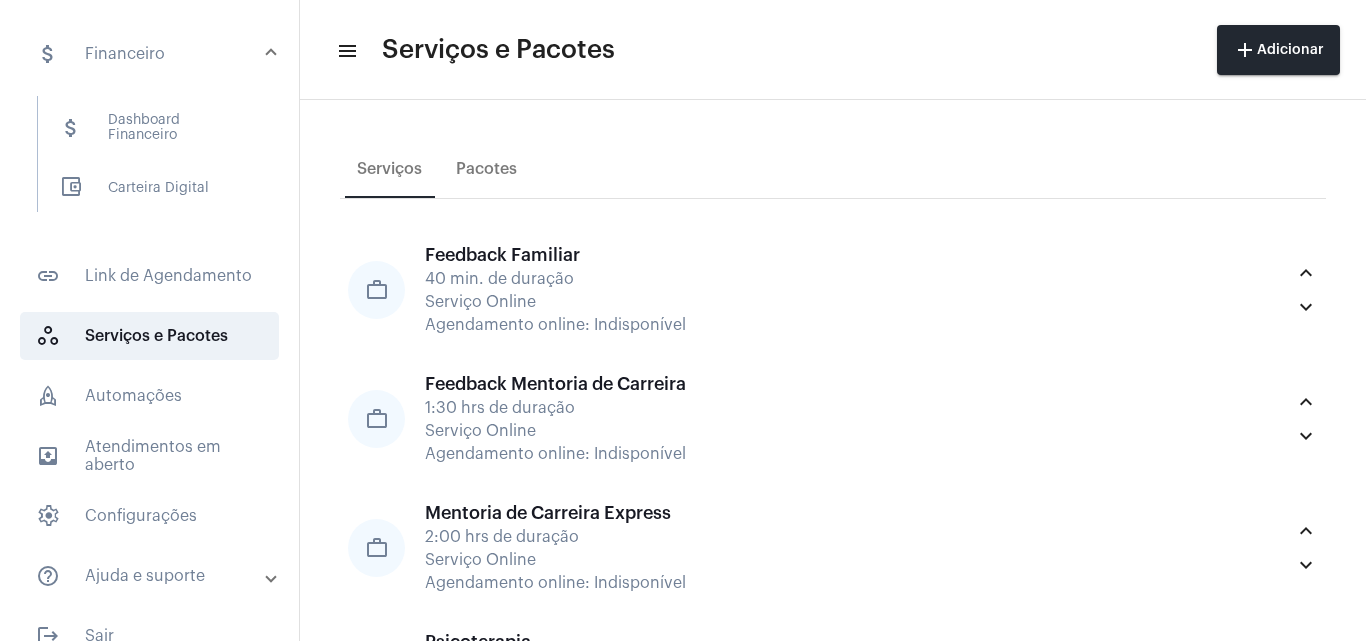 scroll, scrollTop: 365, scrollLeft: 0, axis: vertical 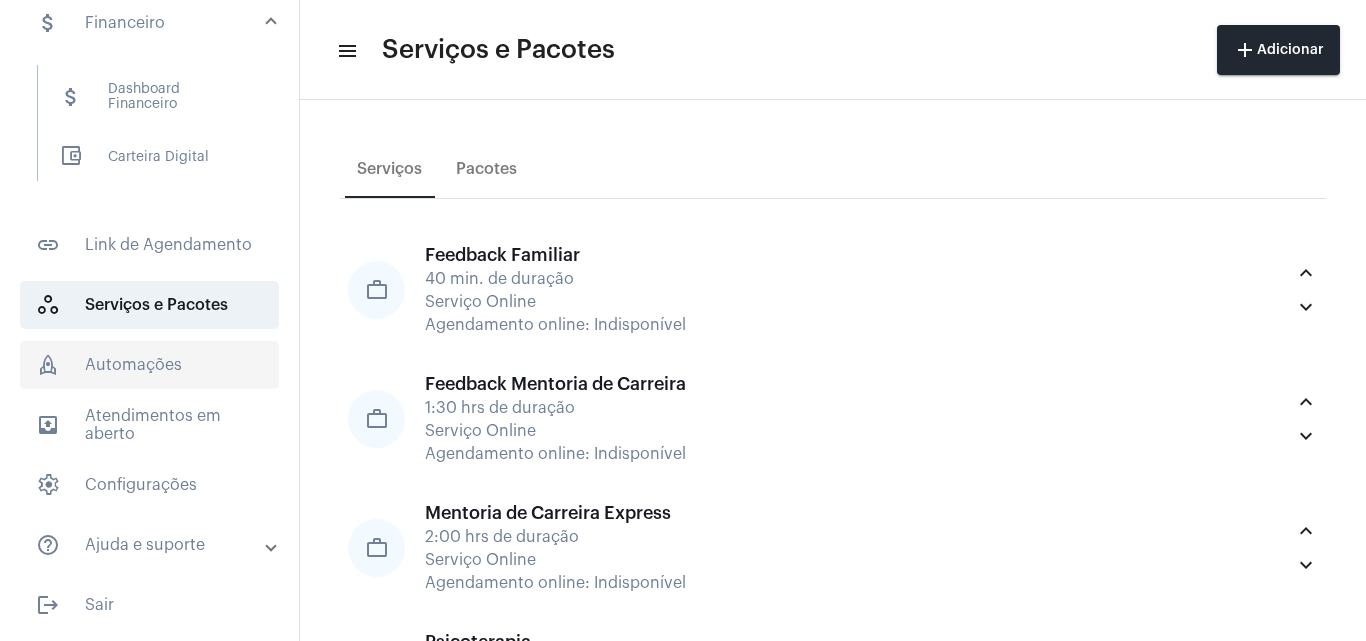 click on "rocket_outlined  Automações" 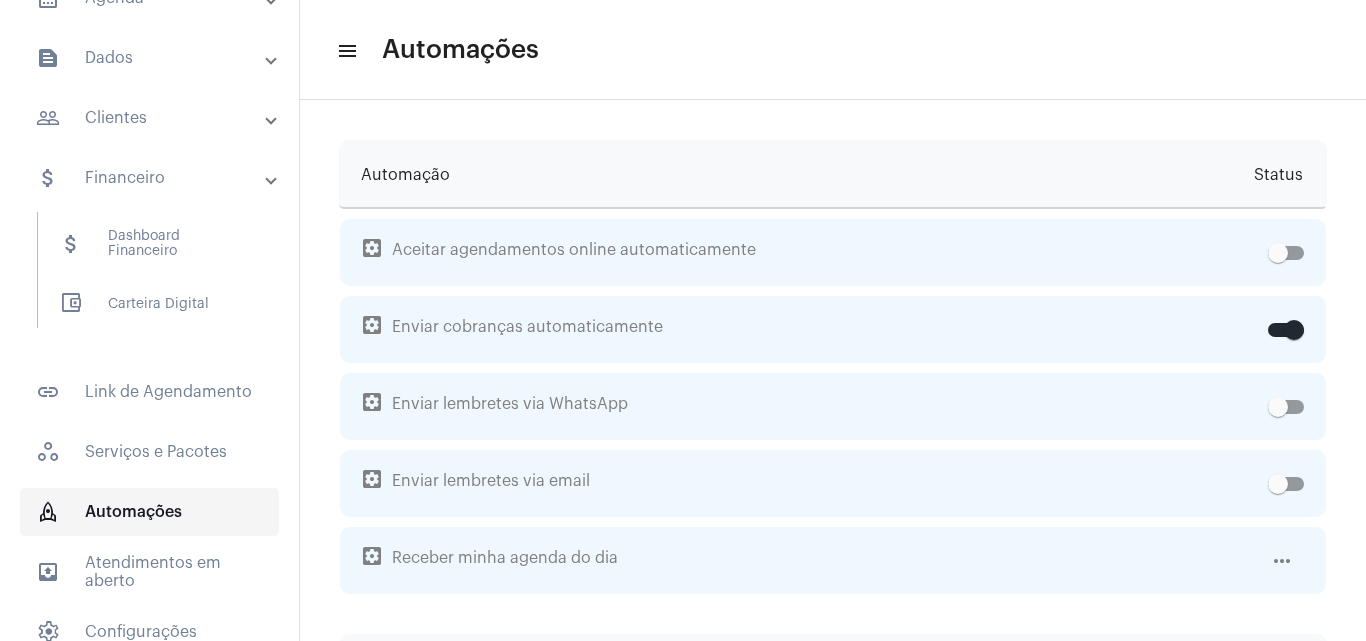 scroll, scrollTop: 191, scrollLeft: 0, axis: vertical 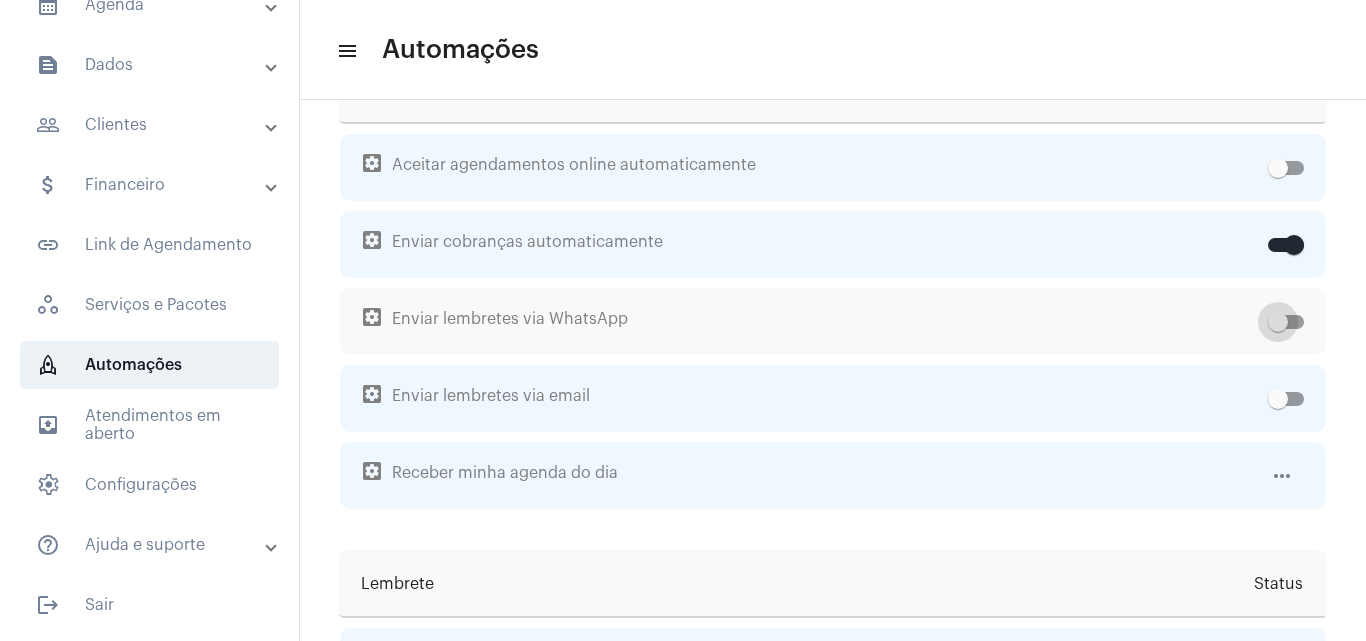 click at bounding box center [1278, 322] 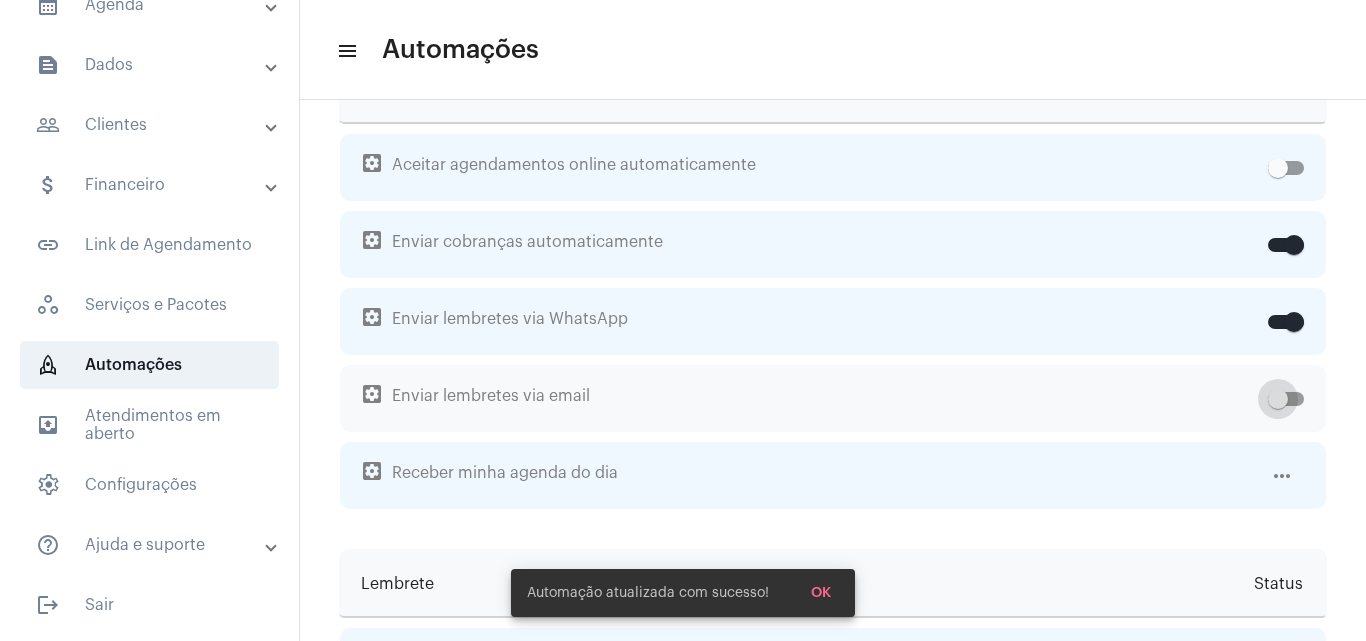 click at bounding box center (1278, 399) 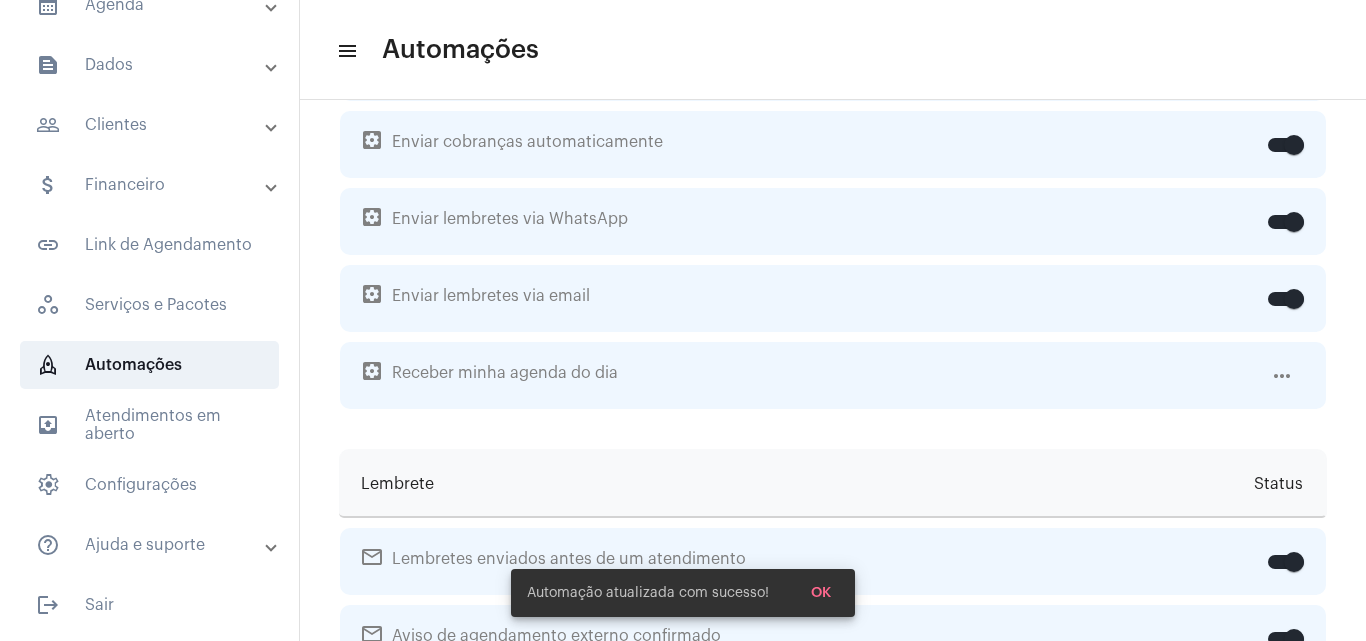 scroll, scrollTop: 218, scrollLeft: 0, axis: vertical 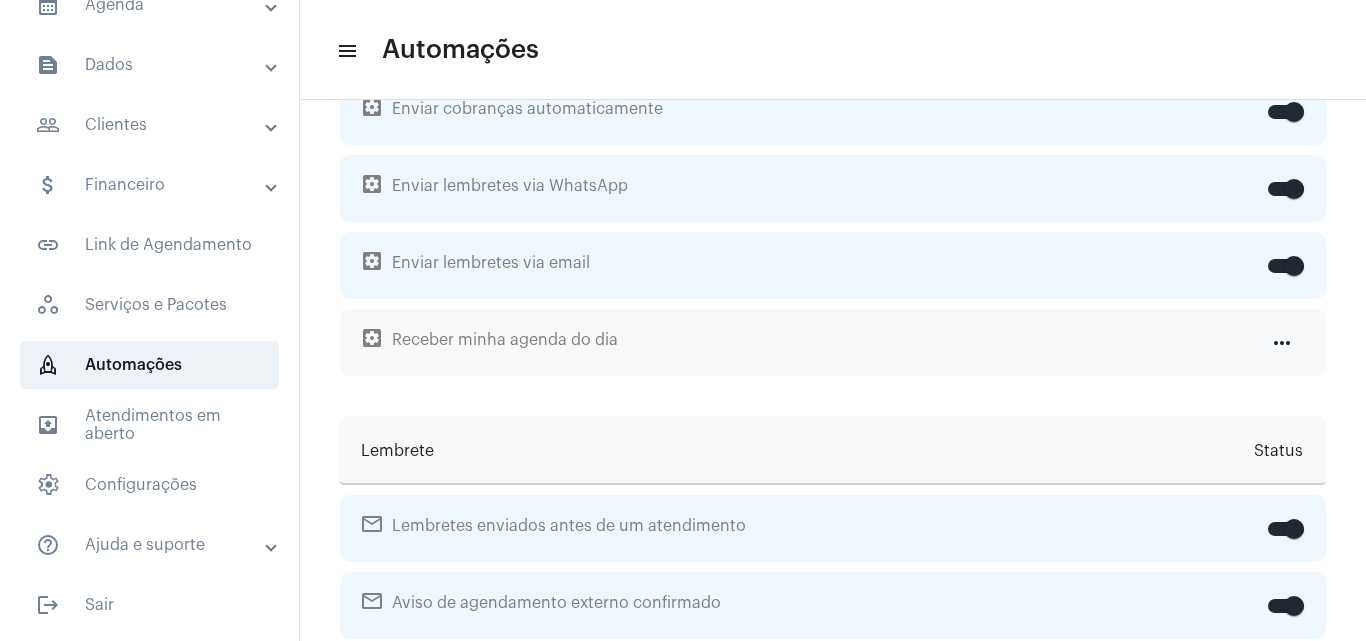 click on "more_horiz" 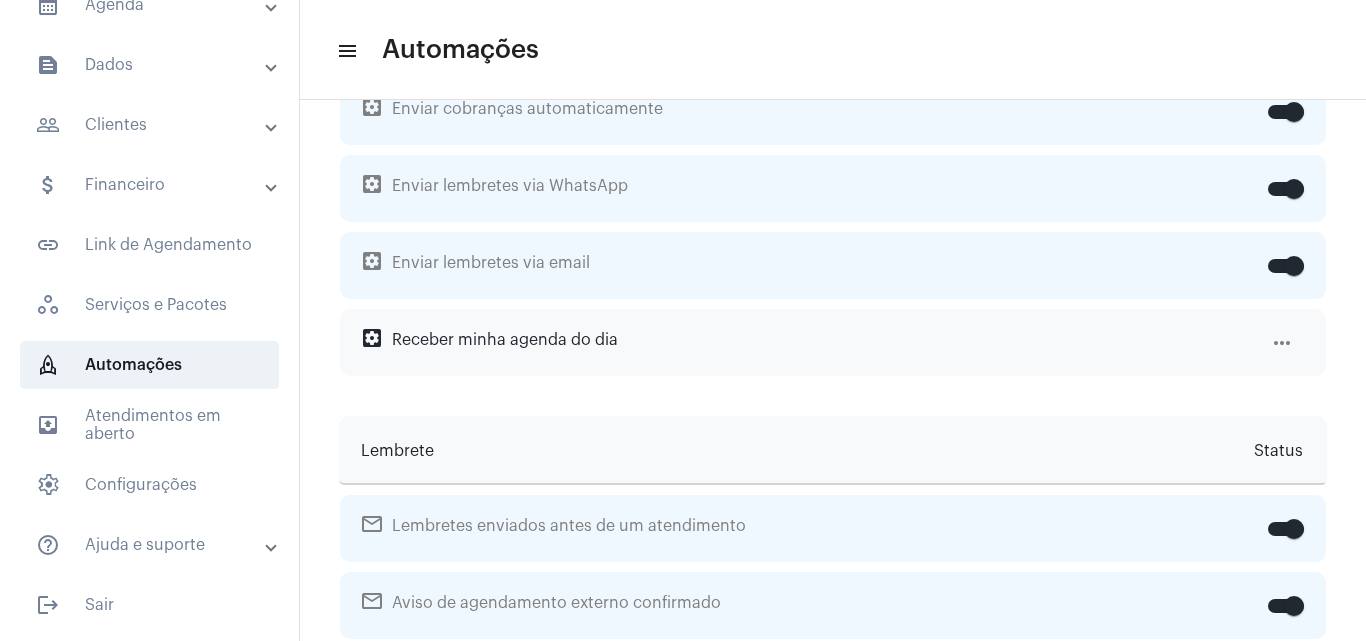 click on "settings_applications Receber minha agenda do dia" 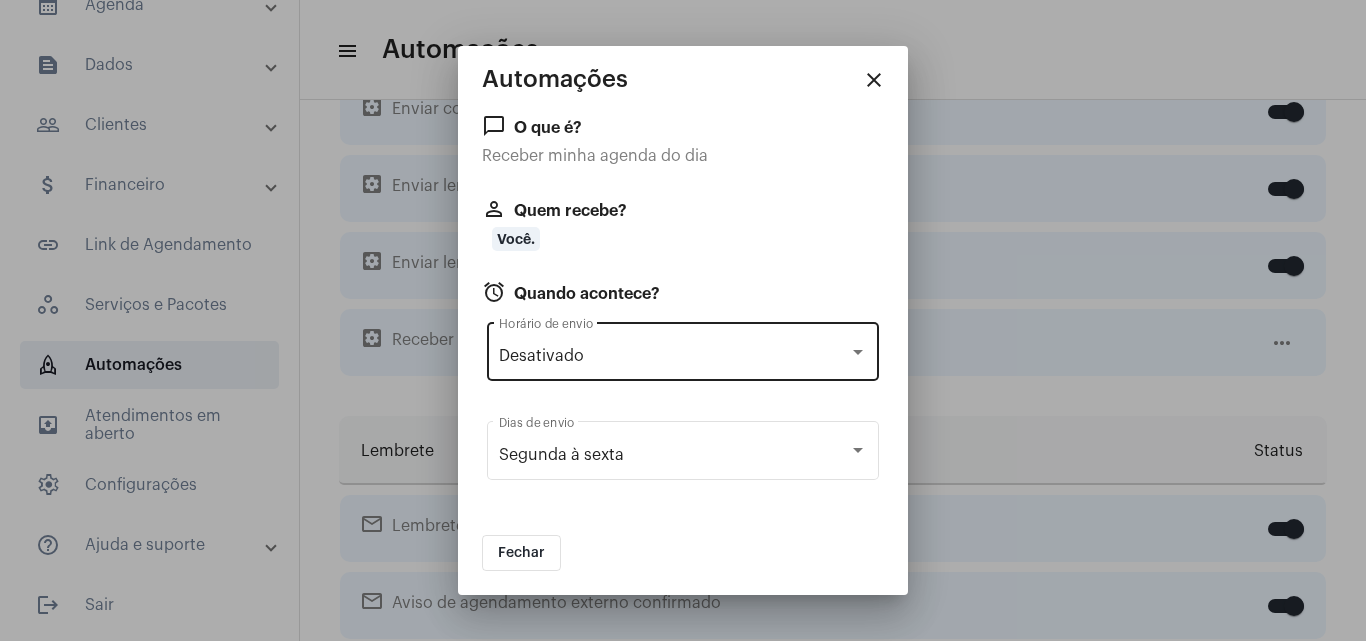 click on "Desativado Horário de envio" at bounding box center [683, 349] 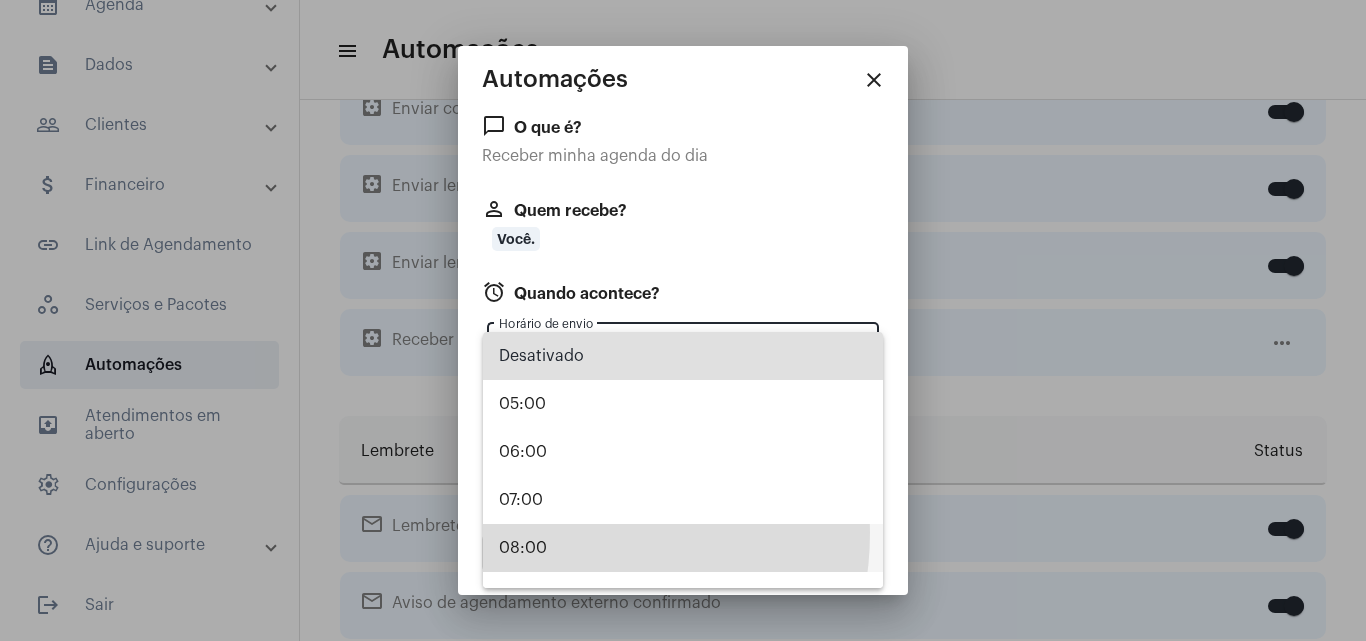 click on "08:00" at bounding box center [683, 548] 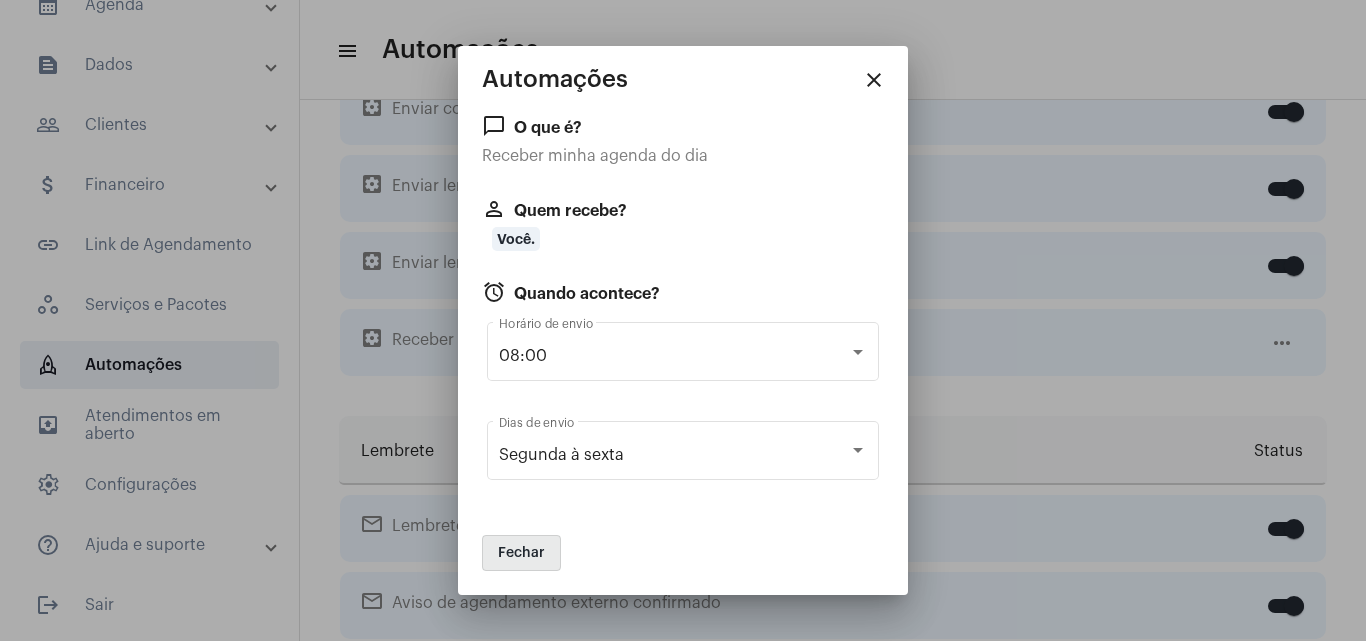 click on "Fechar" at bounding box center [521, 553] 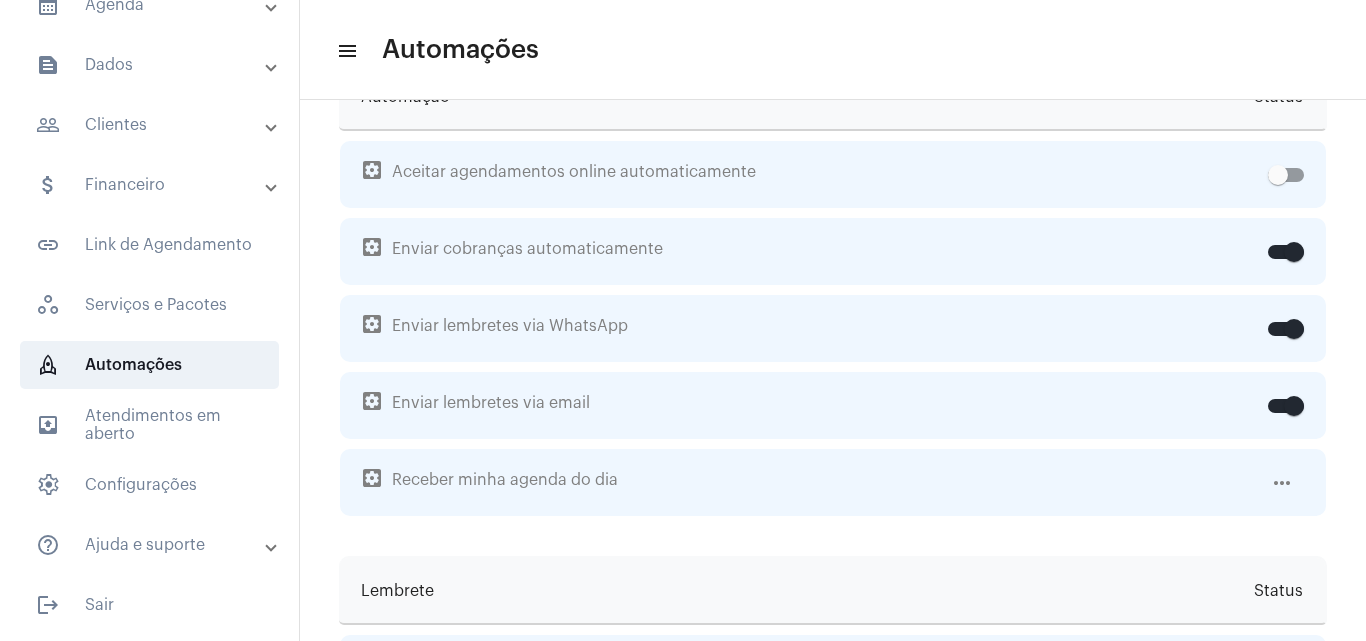 scroll, scrollTop: 46, scrollLeft: 0, axis: vertical 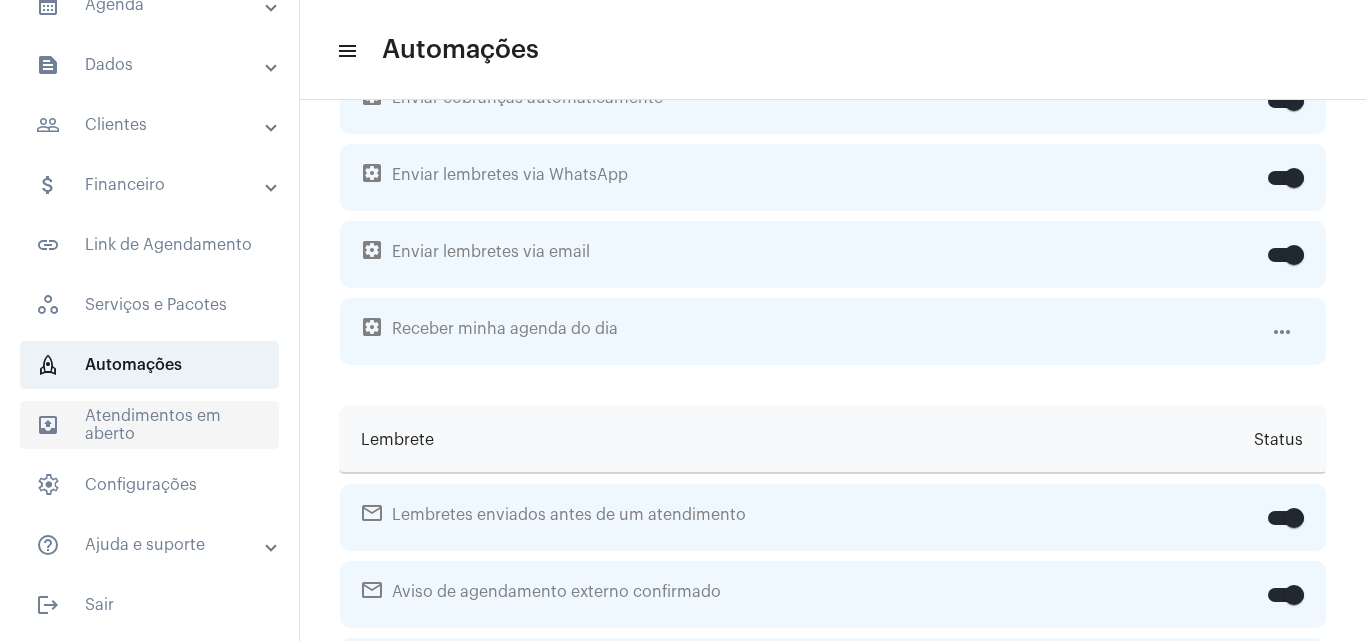 click on "outbox_outline  Atendimentos em aberto" 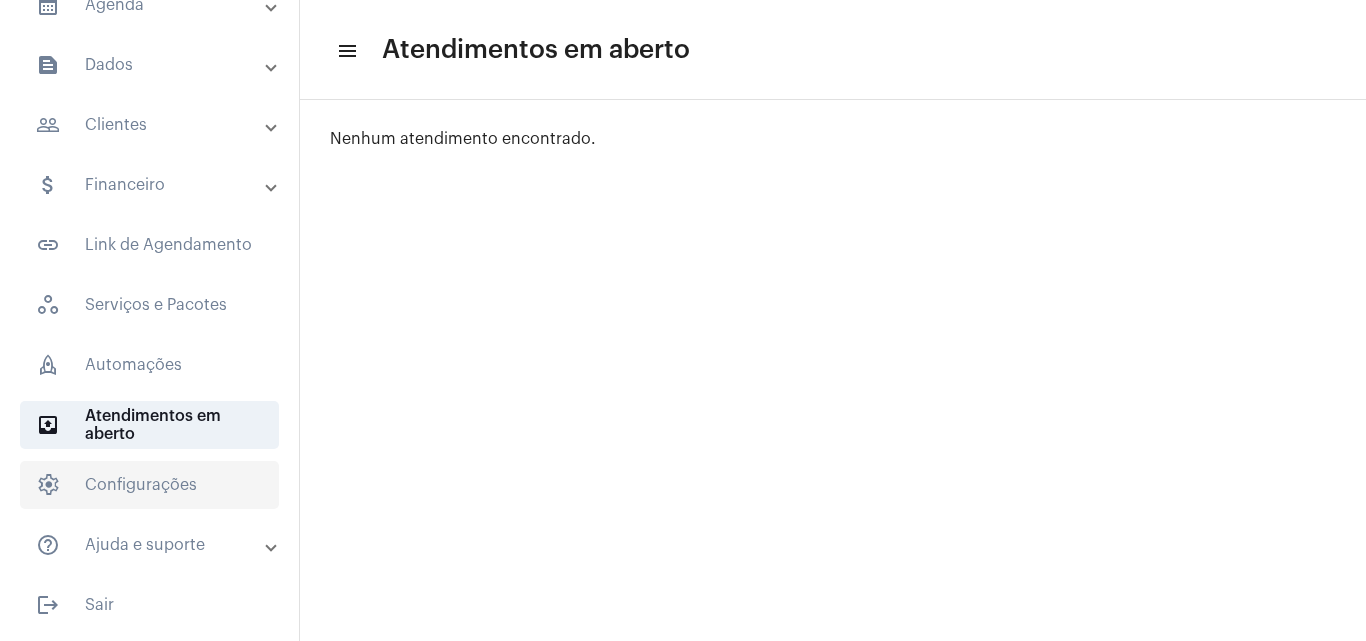 click on "settings   Configurações" 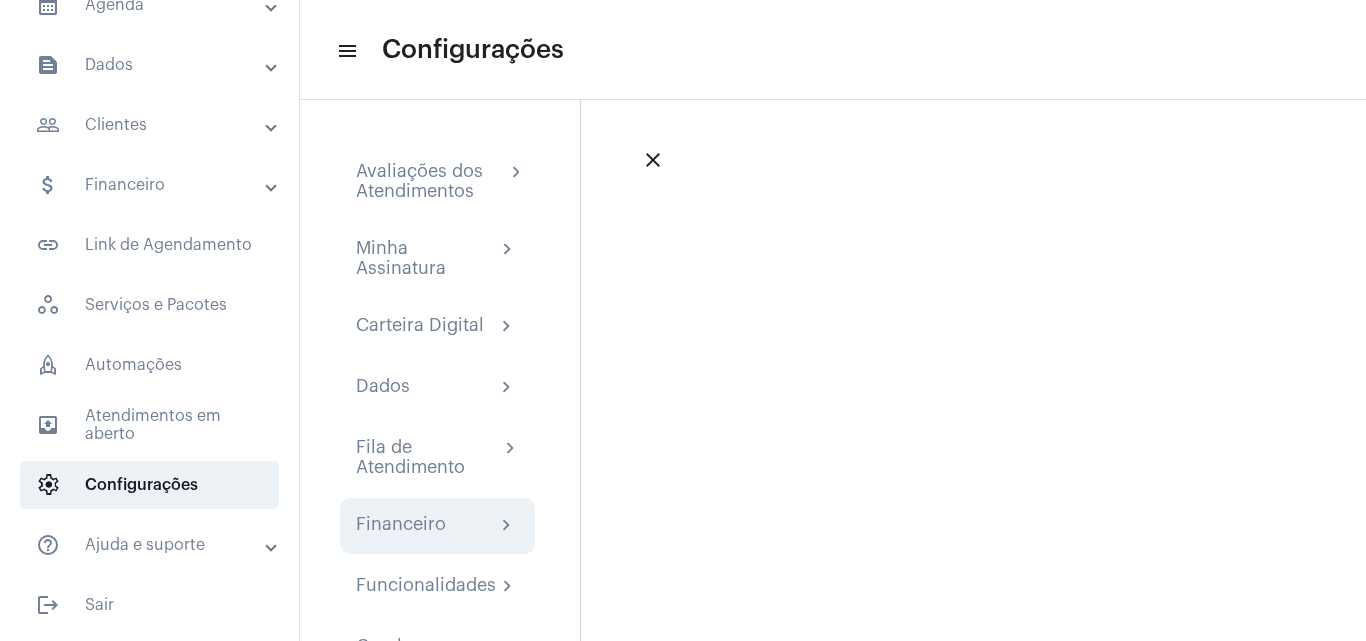 click on "Financeiro chevron_right" 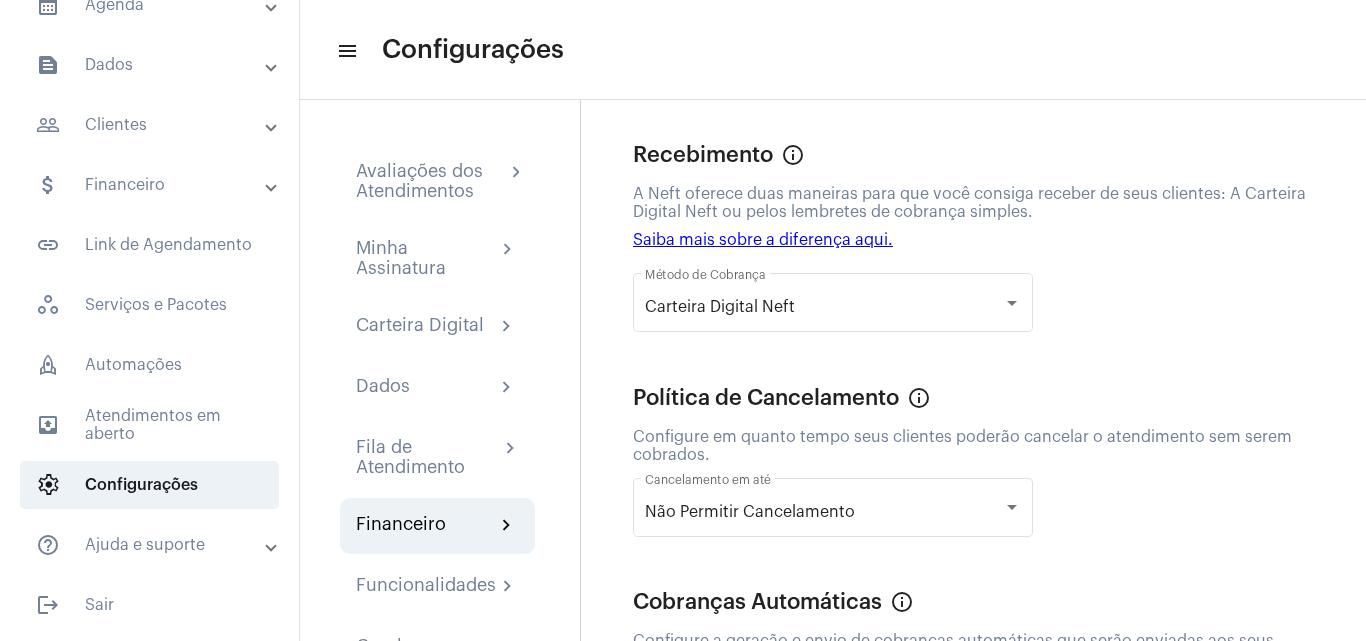 scroll, scrollTop: 77, scrollLeft: 0, axis: vertical 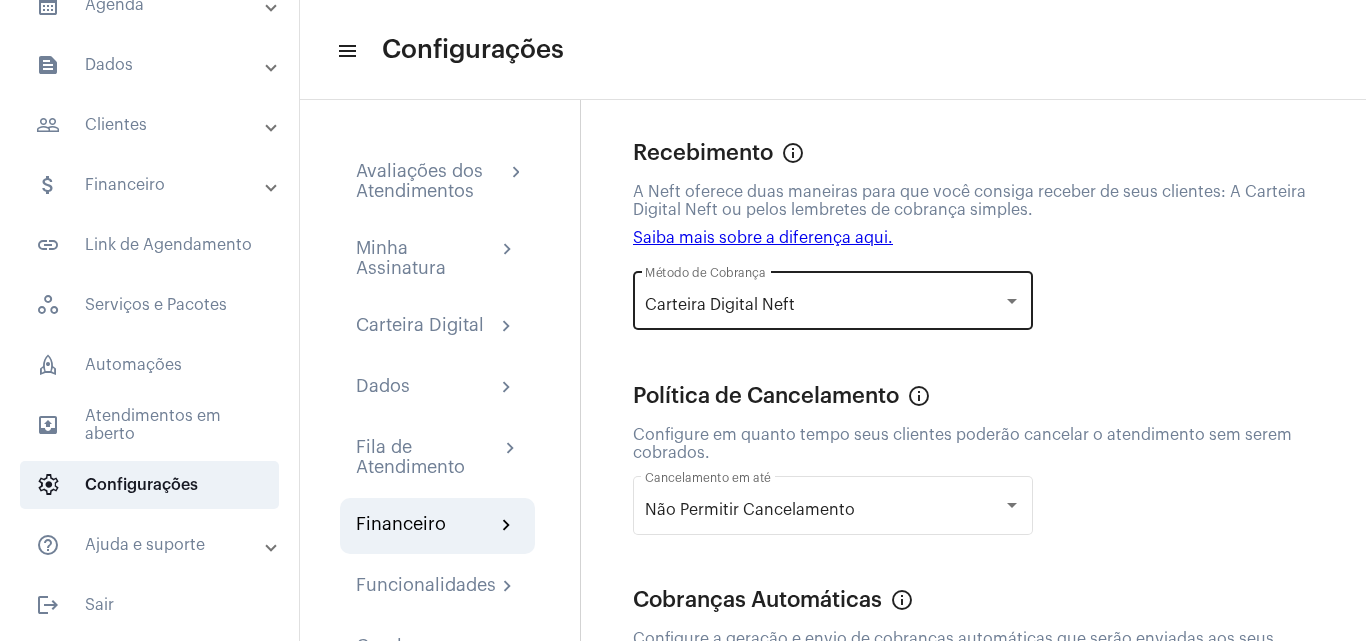 click on "Carteira Digital Neft Método de Cobrança" 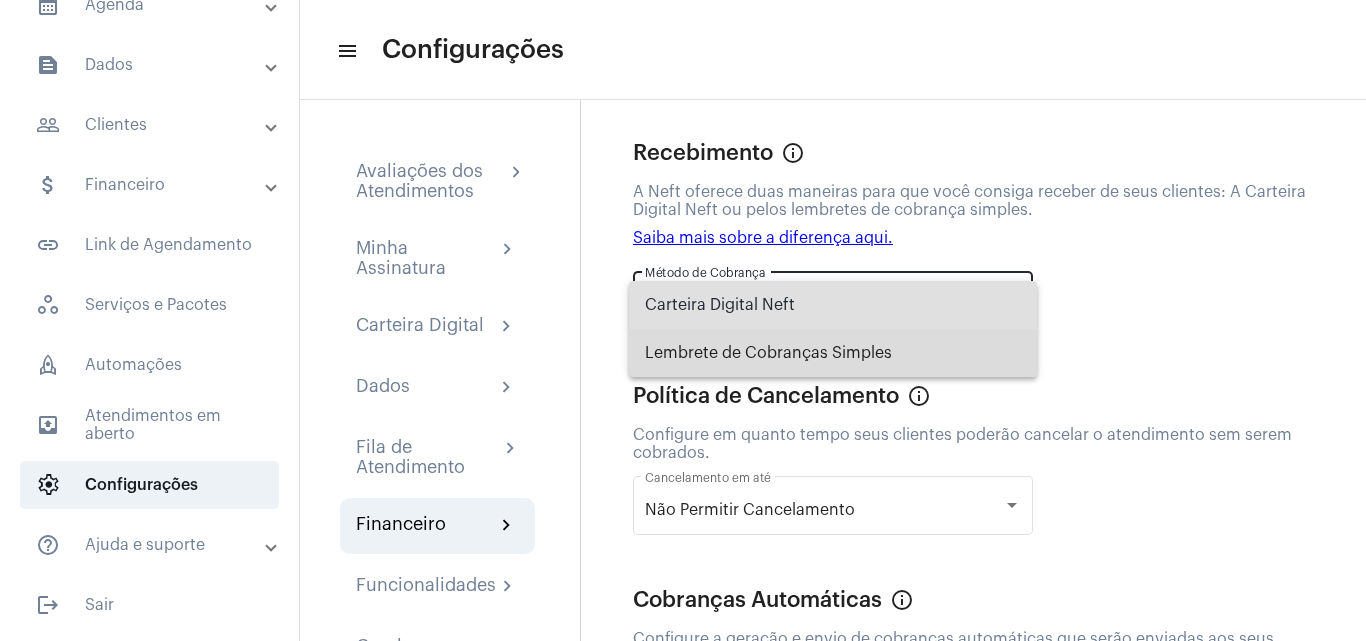 click on "Lembrete de Cobranças Simples" at bounding box center (833, 353) 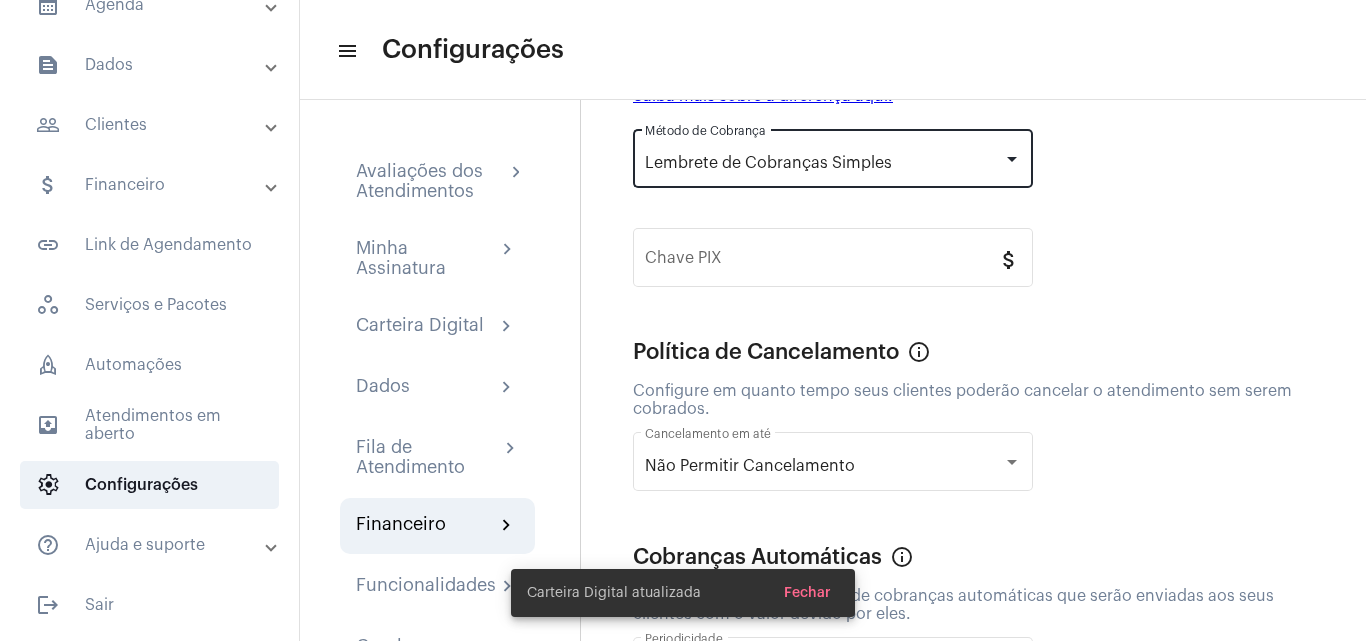 scroll, scrollTop: 221, scrollLeft: 0, axis: vertical 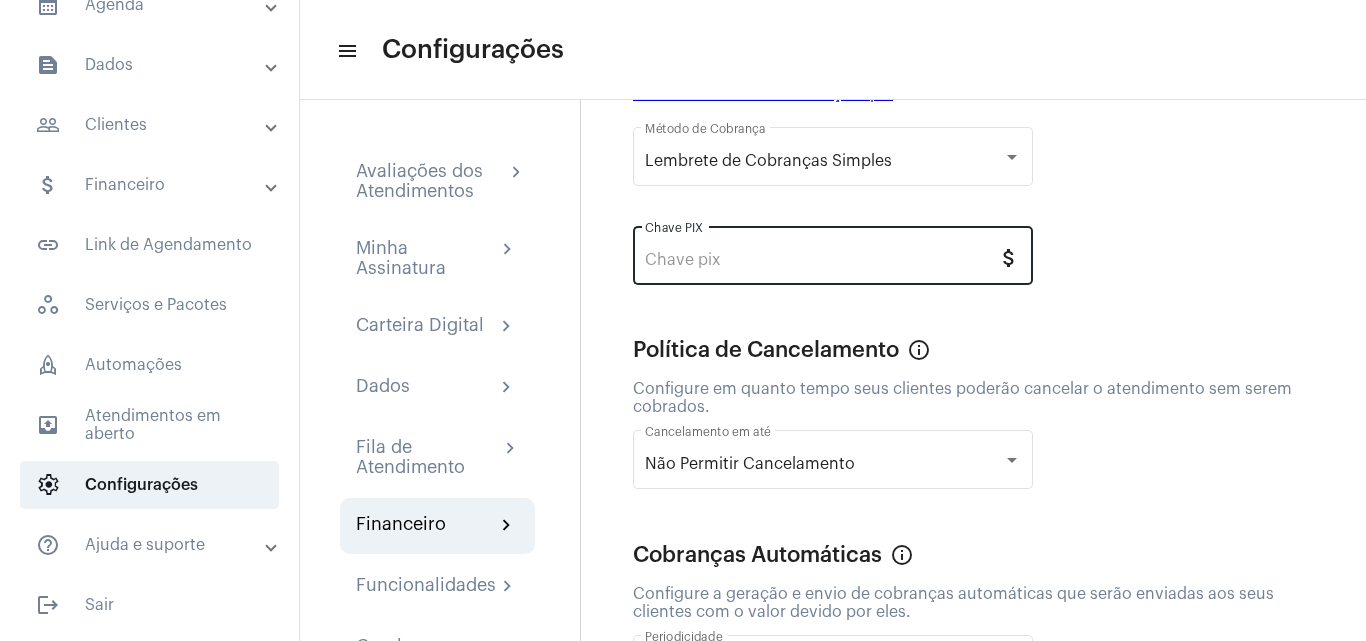click on "Chave PIX" at bounding box center (821, 260) 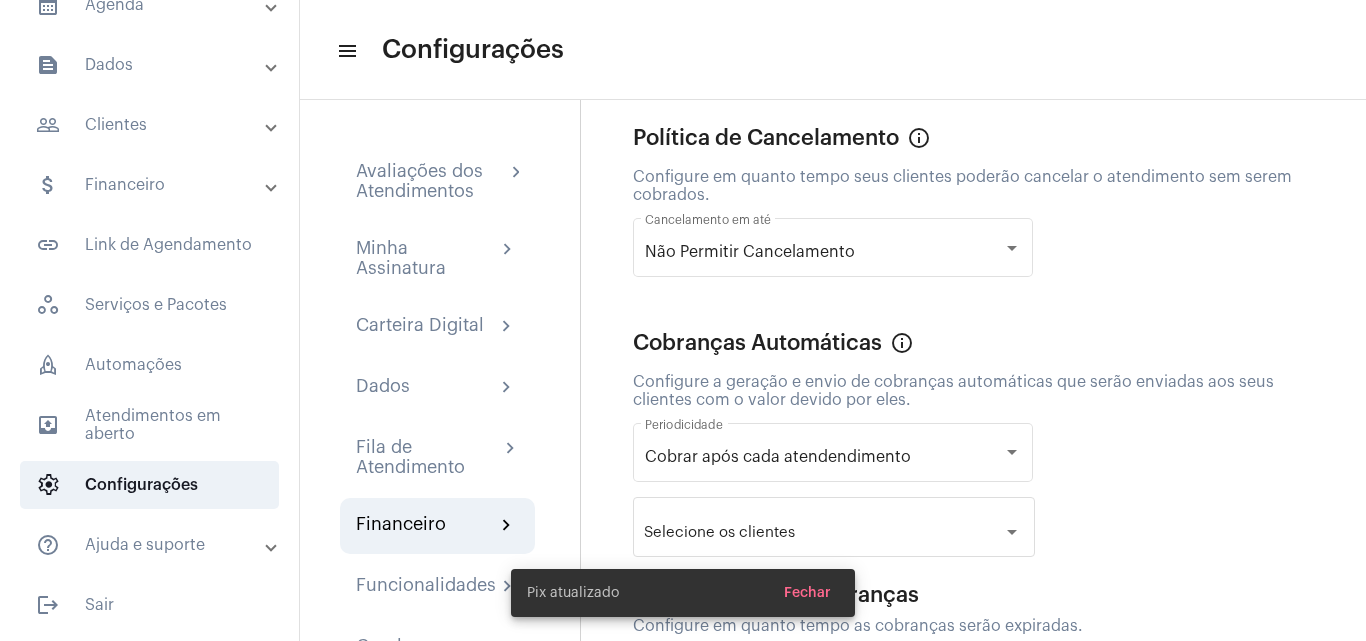scroll, scrollTop: 454, scrollLeft: 0, axis: vertical 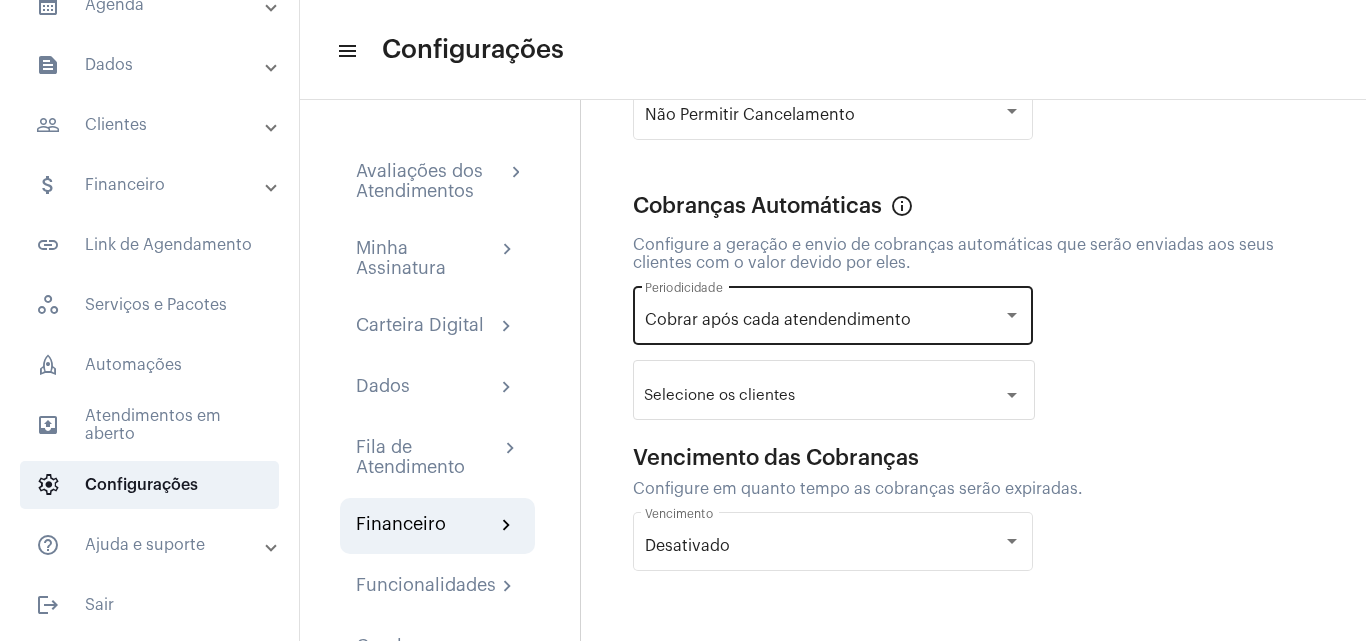 type on "[NUMBER]" 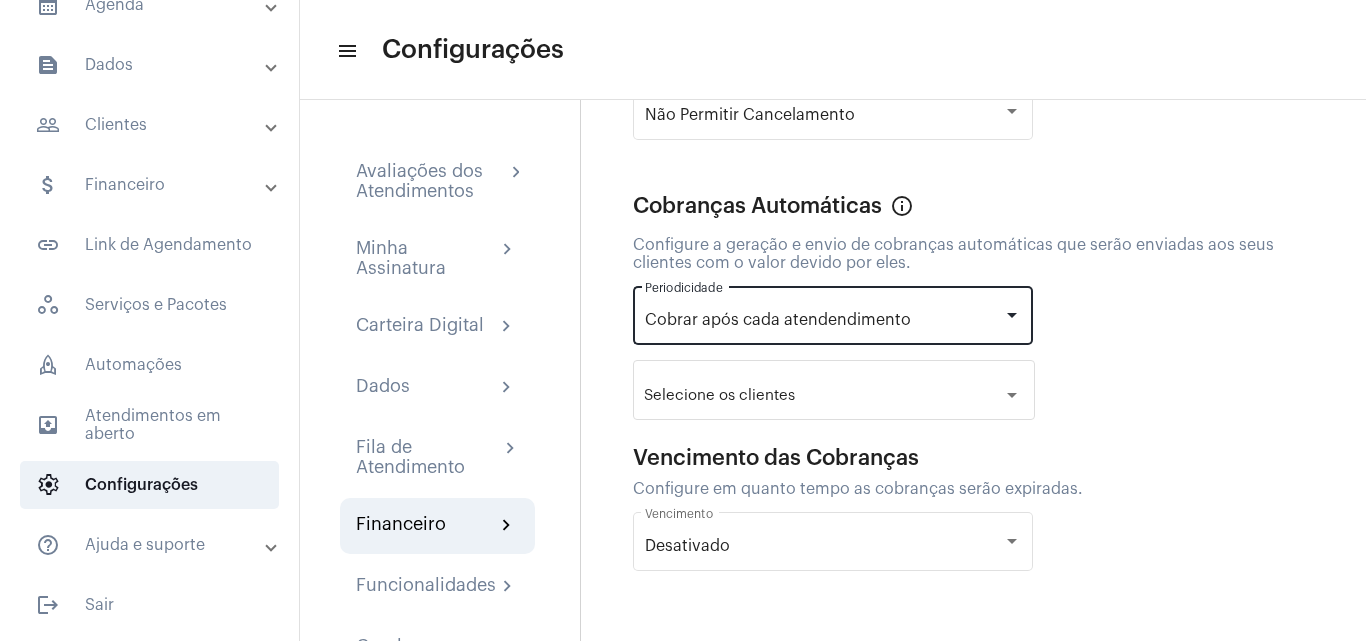 click on "Cobrar após cada atendendimento" at bounding box center [824, 320] 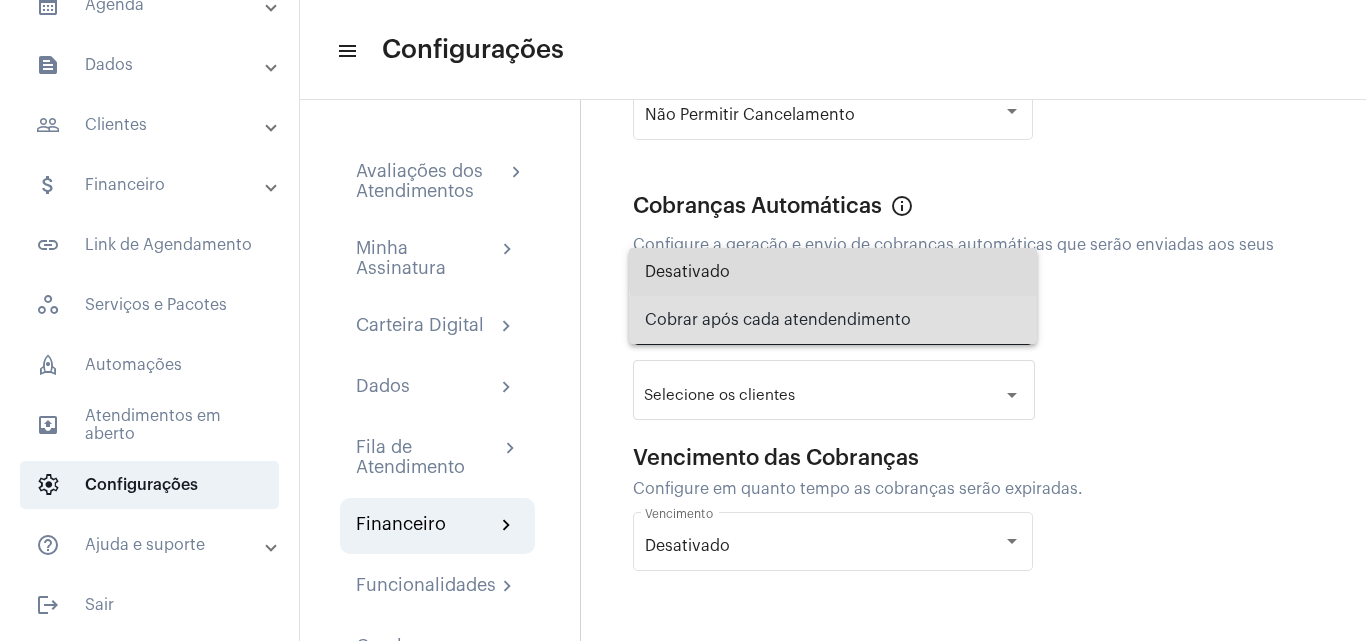 click on "Desativado" at bounding box center (833, 272) 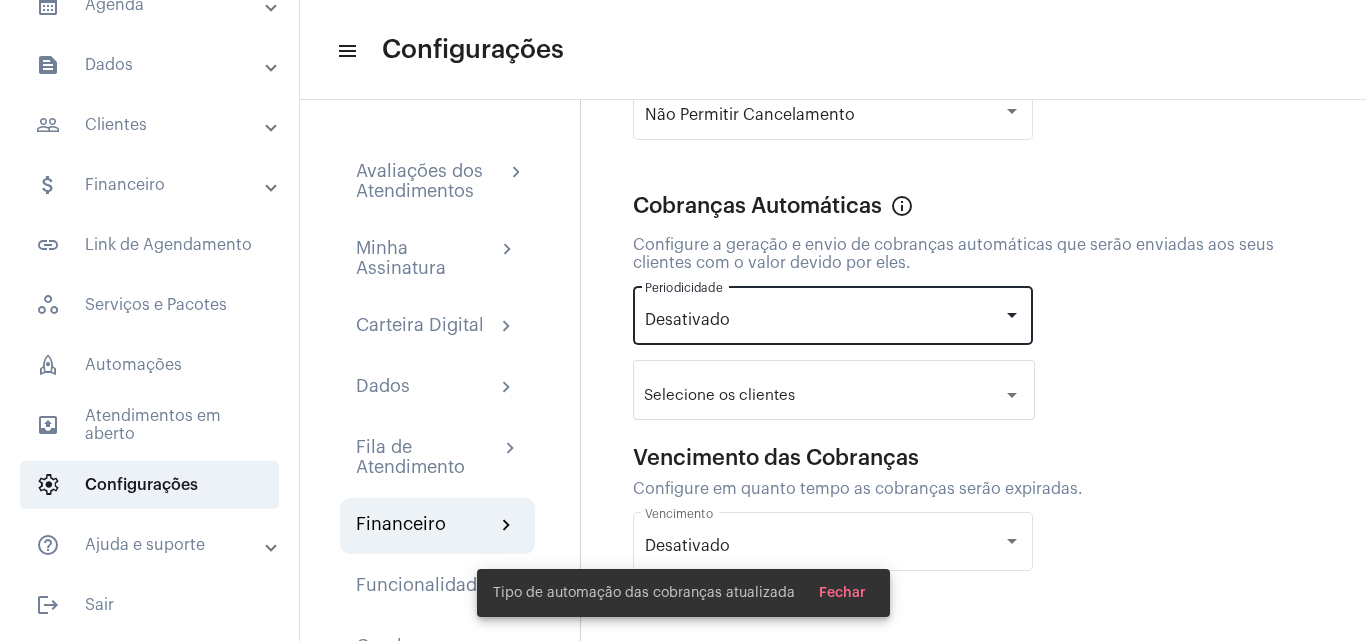 scroll, scrollTop: 585, scrollLeft: 0, axis: vertical 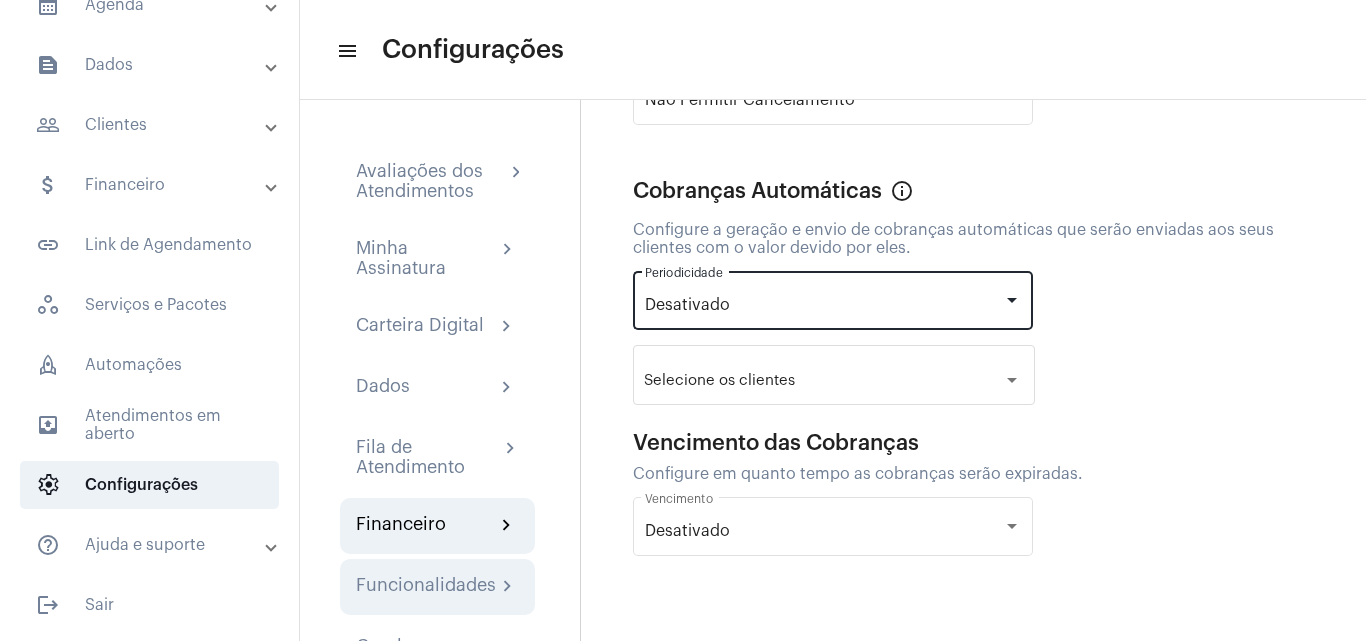 click on "Funcionalidades chevron_right" 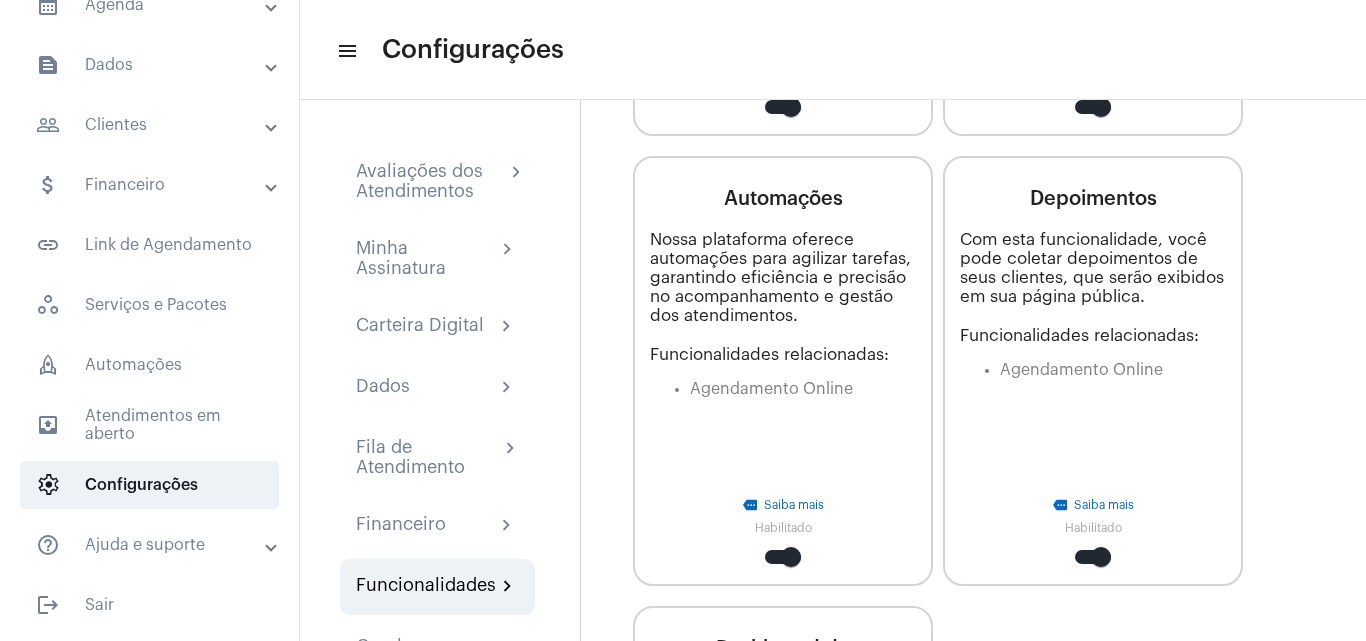 scroll, scrollTop: 1398, scrollLeft: 0, axis: vertical 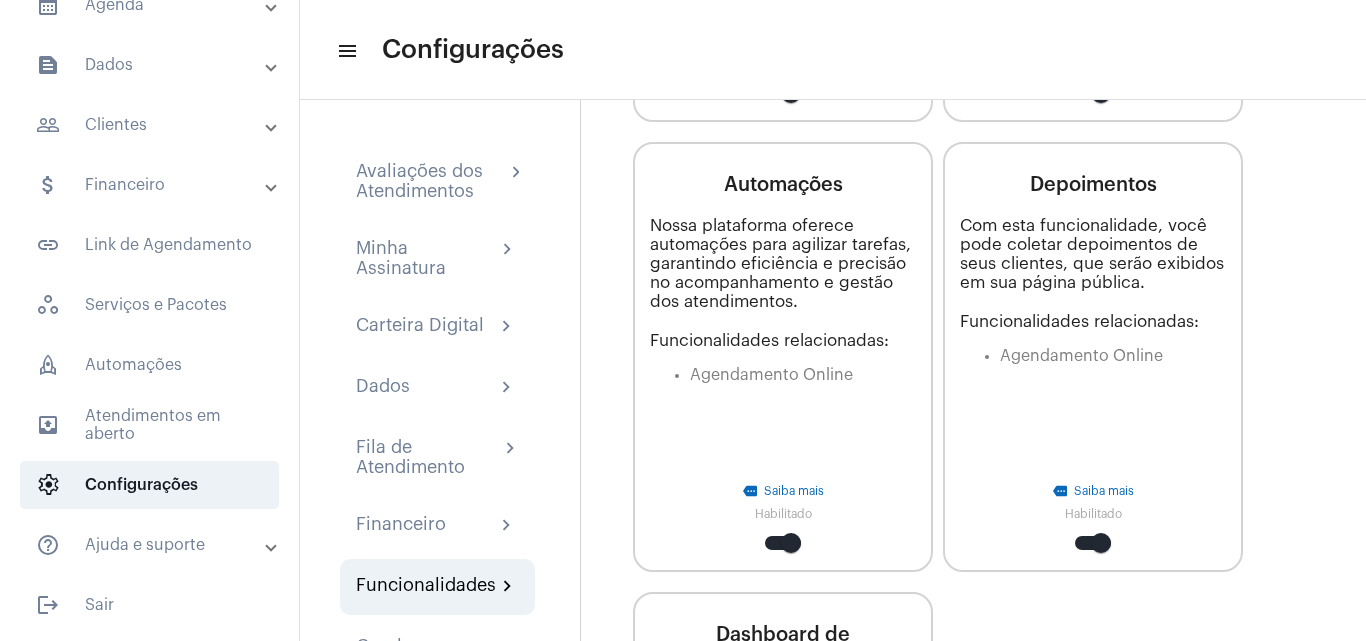 drag, startPoint x: 283, startPoint y: 448, endPoint x: 300, endPoint y: 524, distance: 77.87811 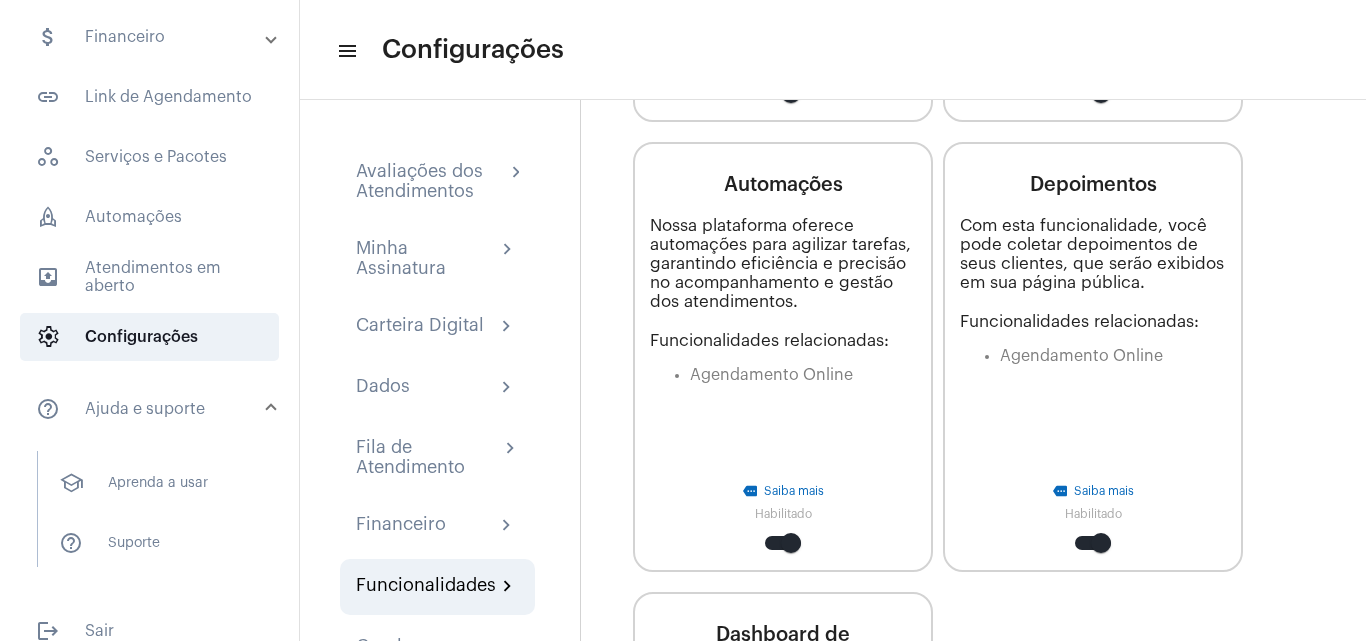 scroll, scrollTop: 365, scrollLeft: 0, axis: vertical 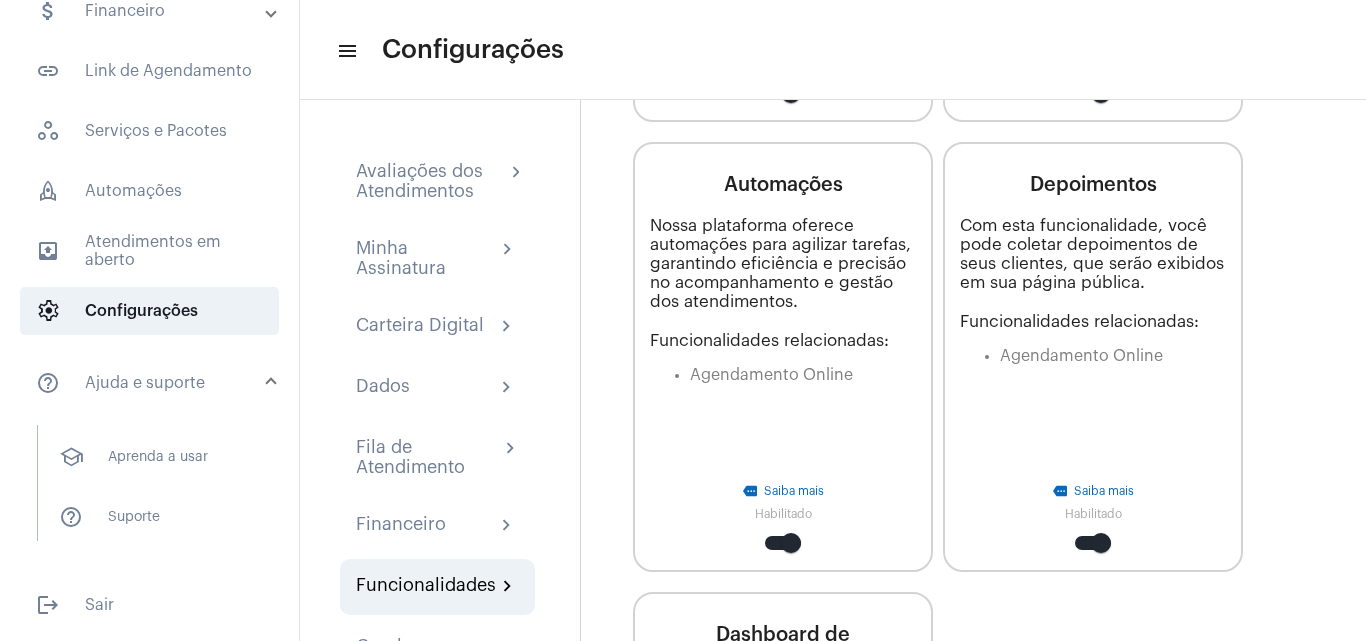 click on "help_outline  Ajuda e suporte" at bounding box center [155, 383] 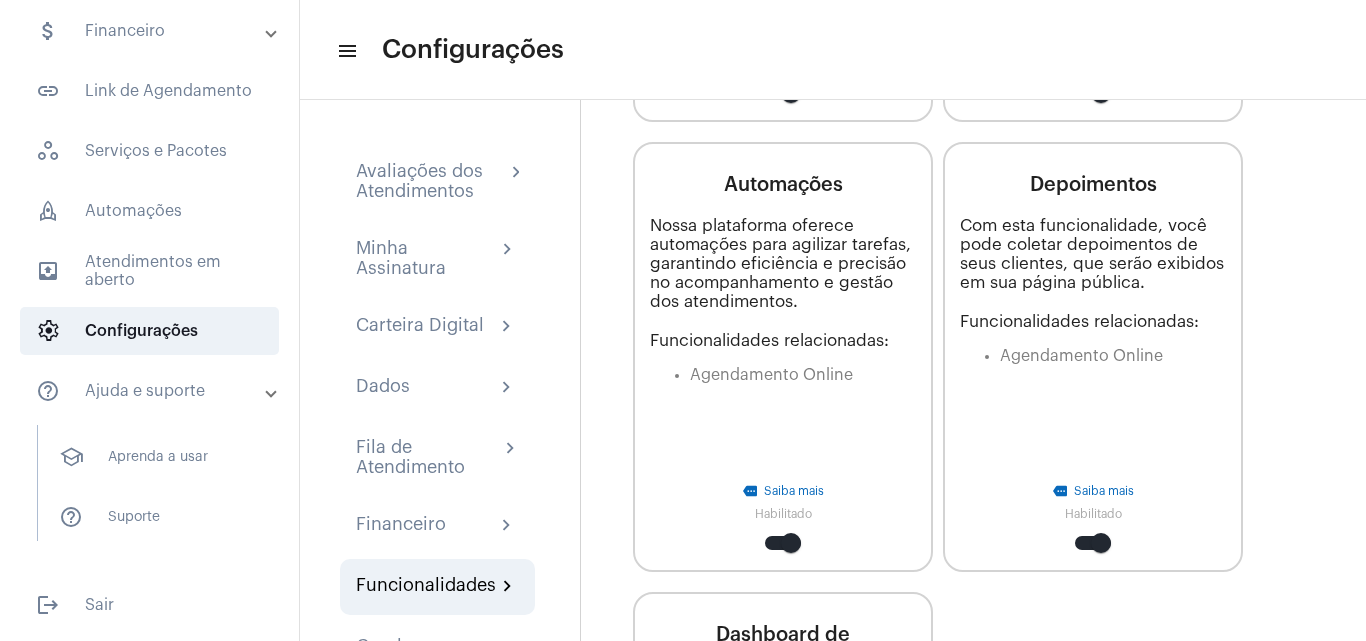 scroll, scrollTop: 191, scrollLeft: 0, axis: vertical 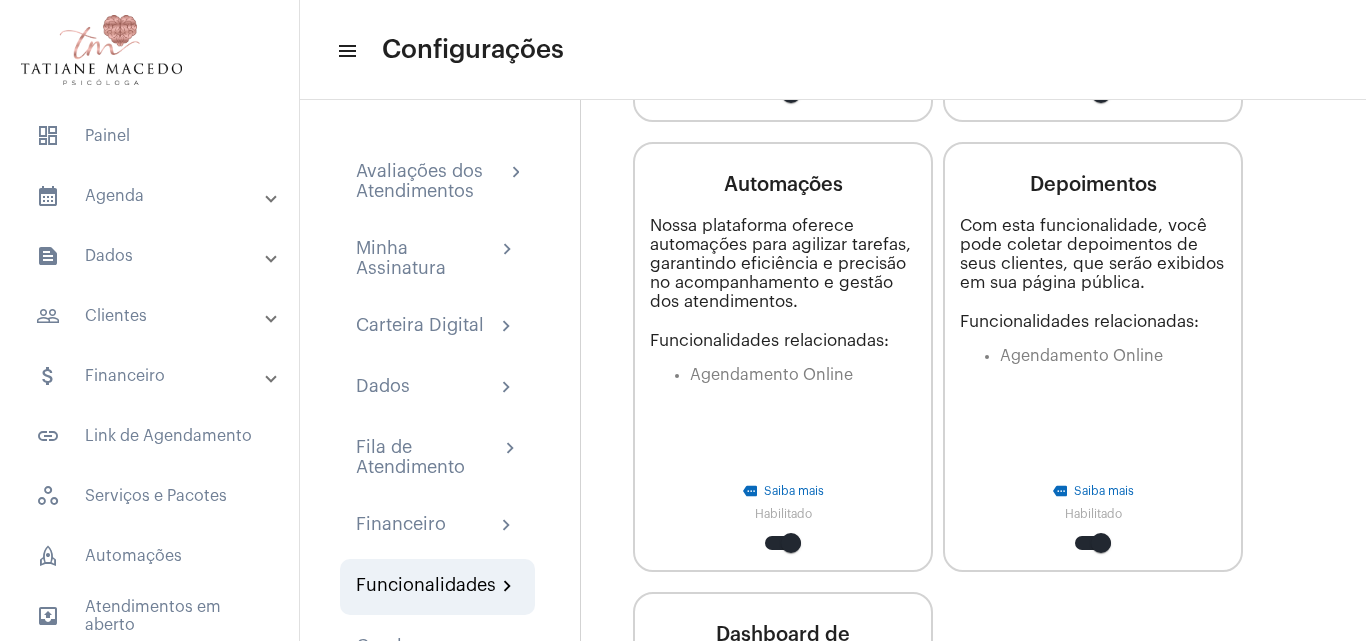 click 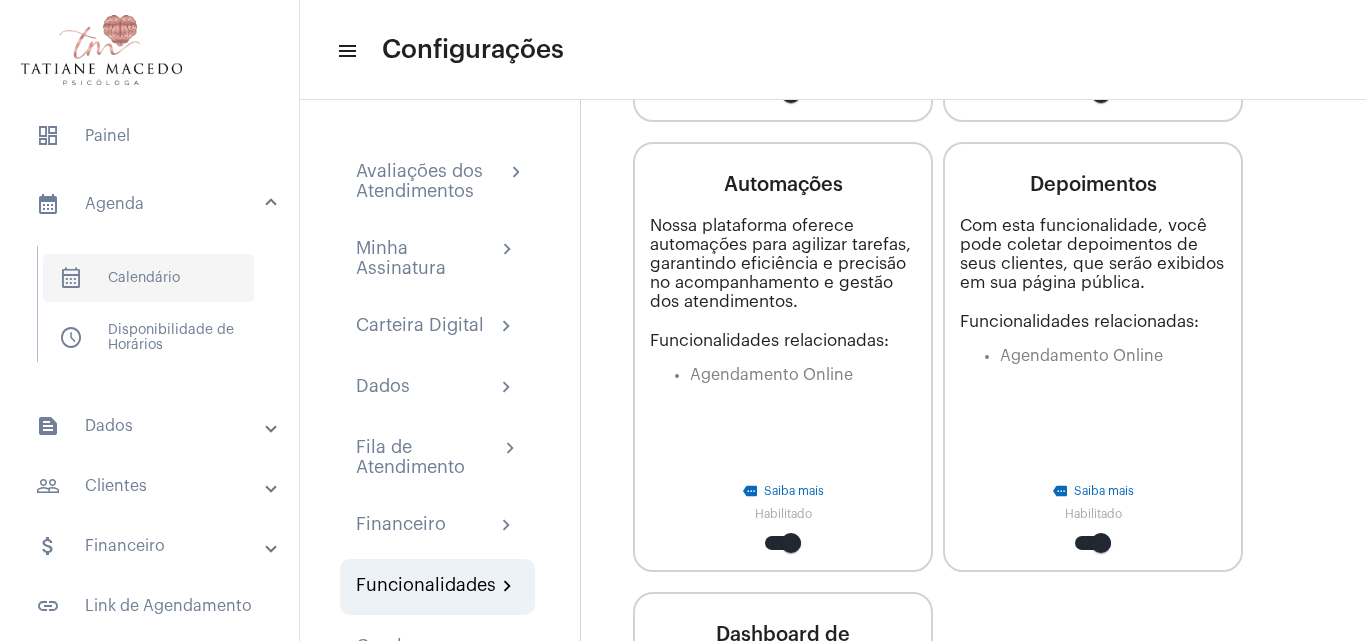click on "calendar_month_outlined   Calendário" at bounding box center (148, 278) 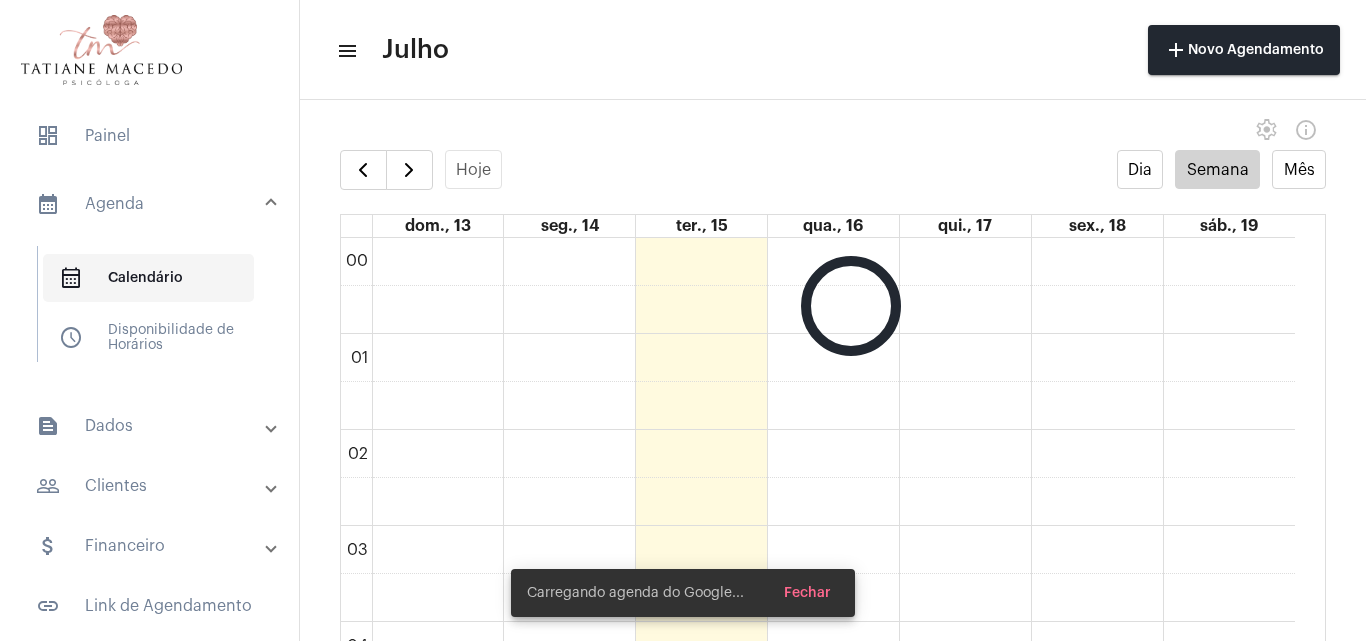 scroll, scrollTop: 577, scrollLeft: 0, axis: vertical 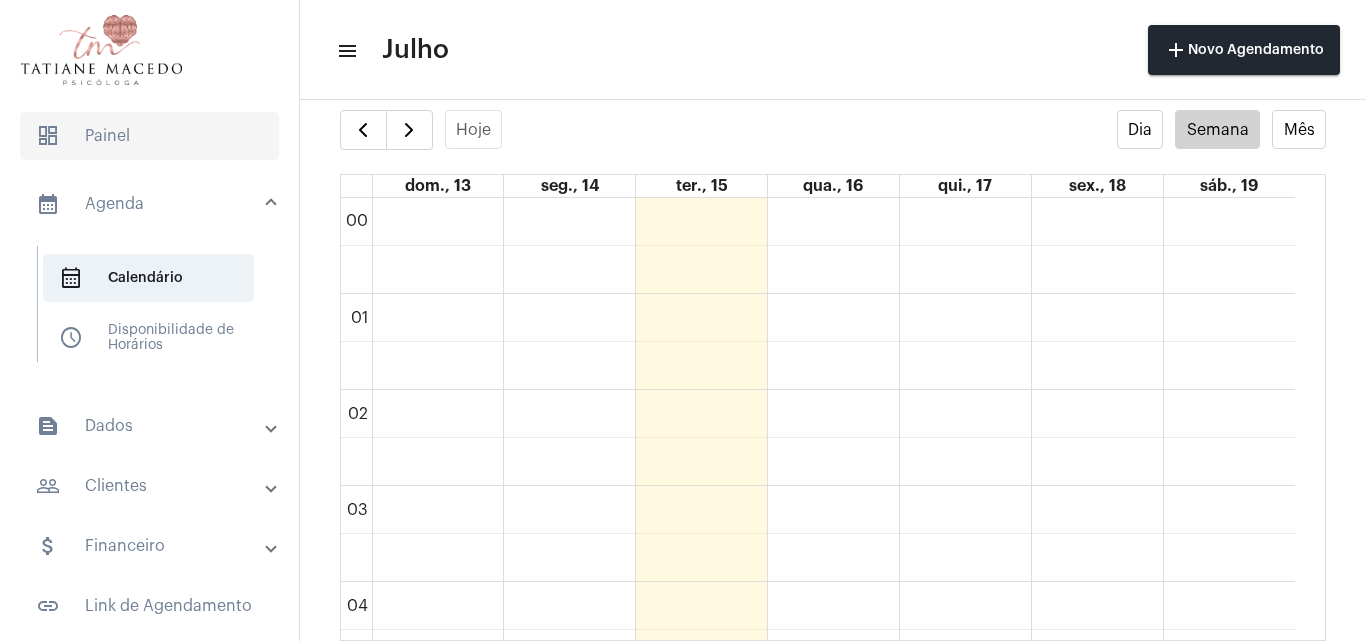 click on "dashboard   Painel" 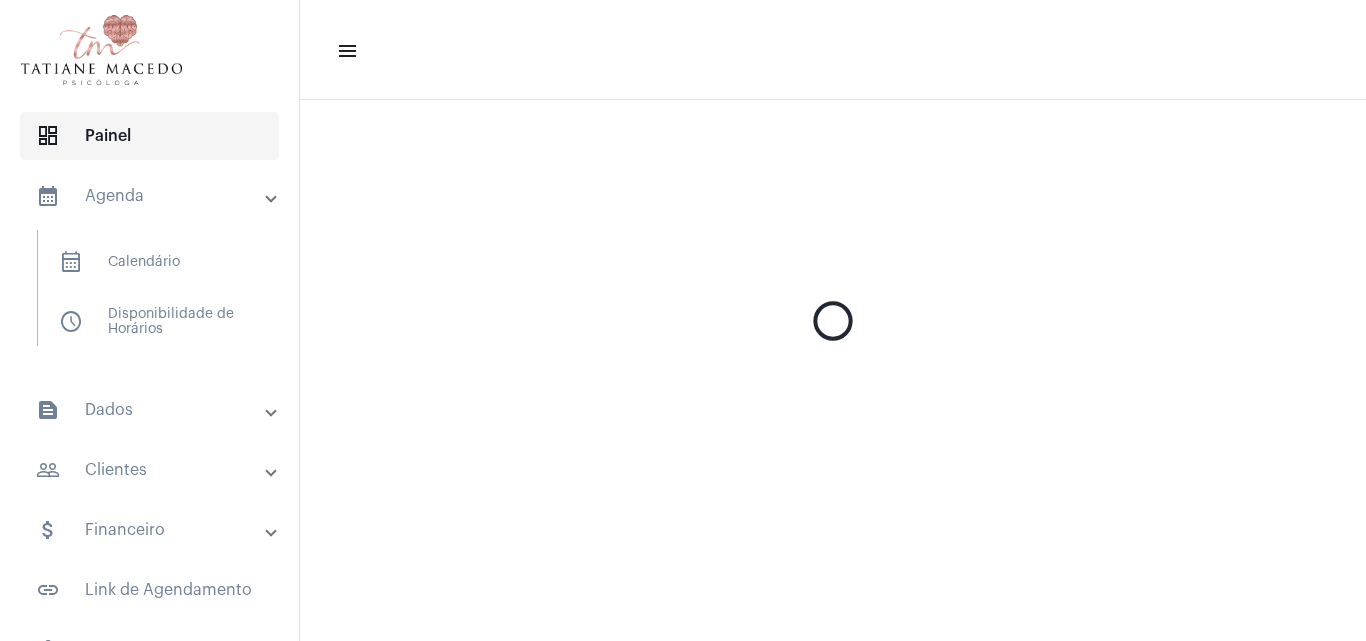 scroll, scrollTop: 0, scrollLeft: 0, axis: both 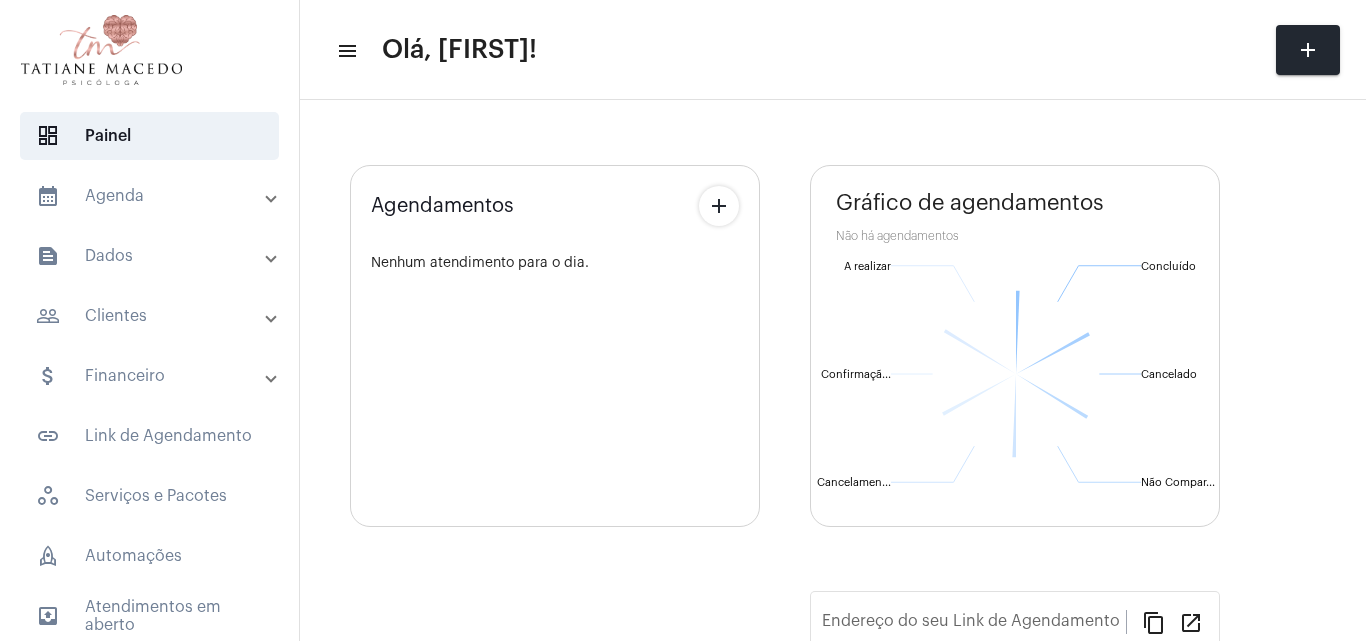 type on "https://neft.com.br/[FIRST]-[LAST]" 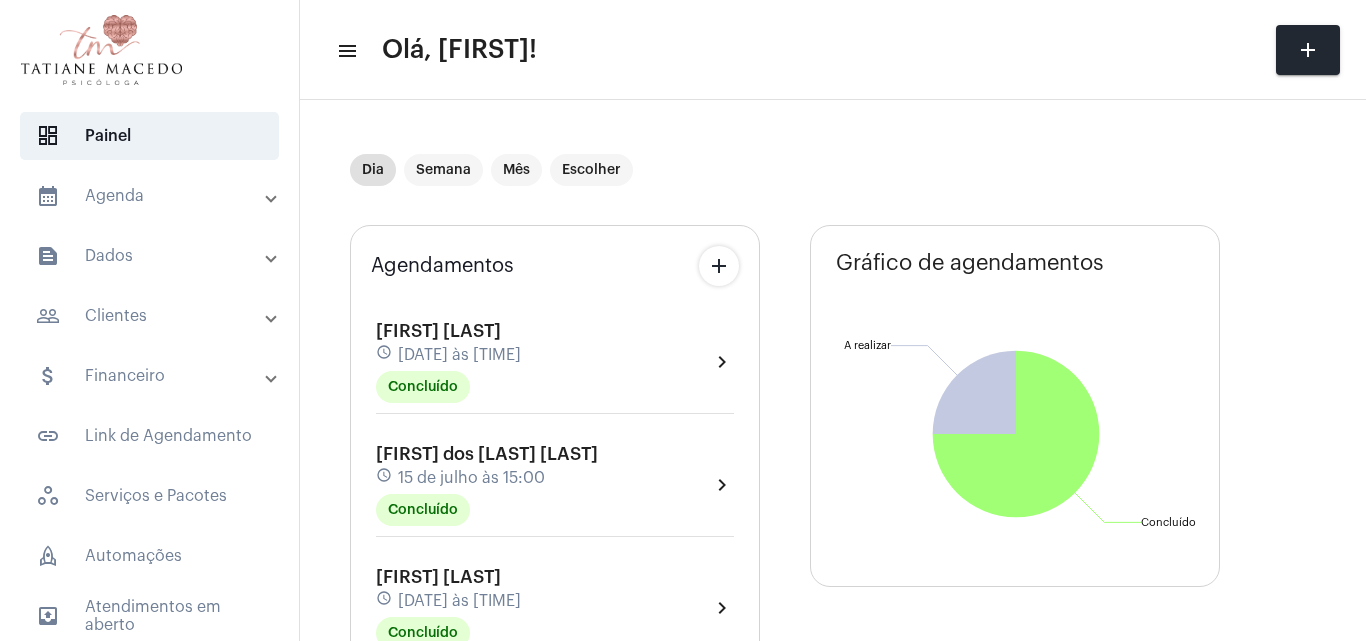 scroll, scrollTop: 205, scrollLeft: 0, axis: vertical 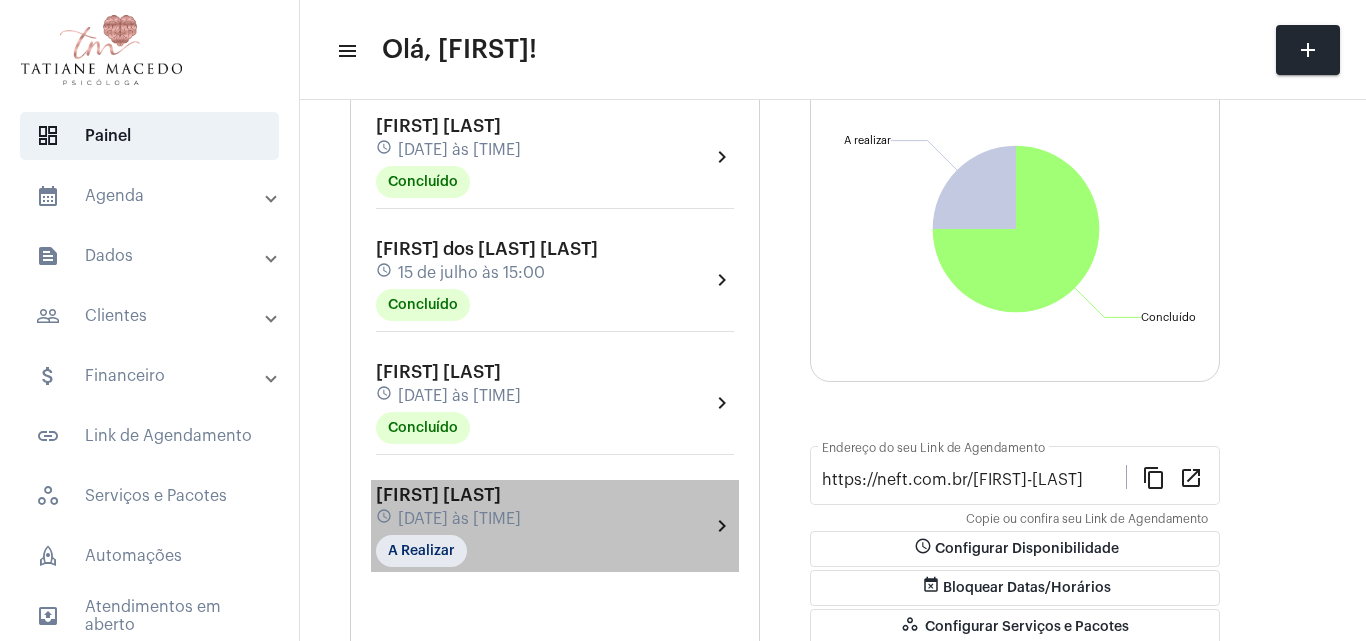 click on "[FIRST] [LAST] [DATE] às [TIME]" 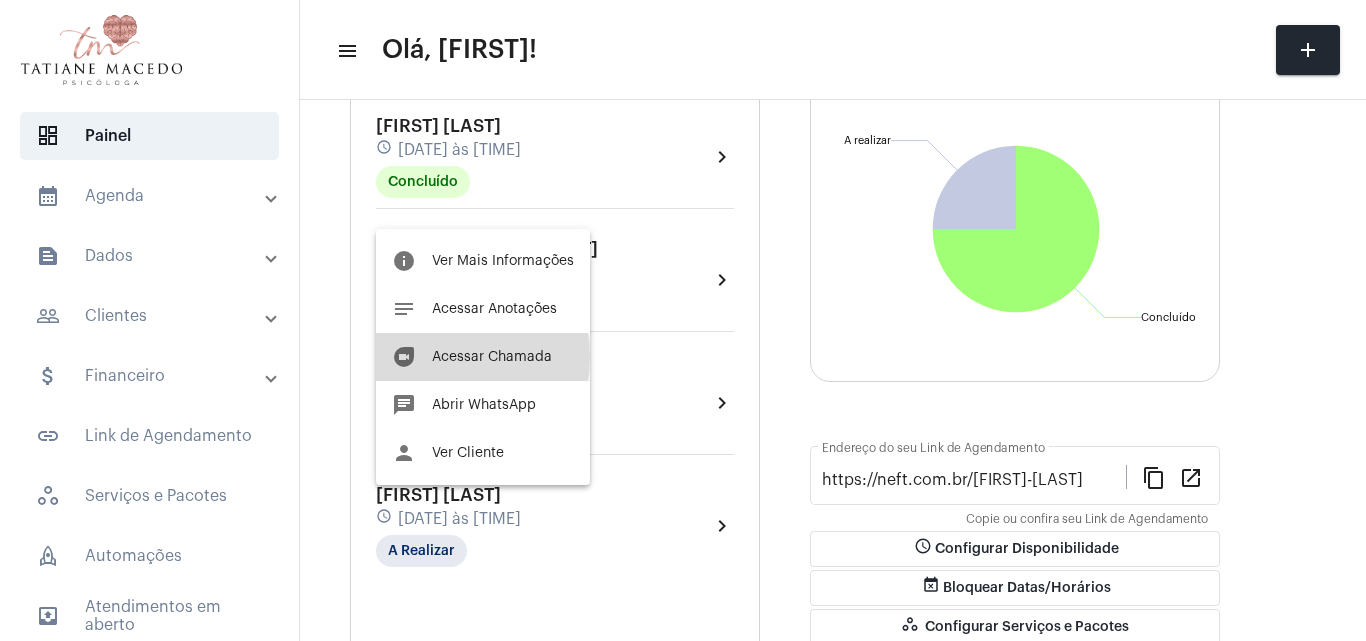 click on "duo Acessar Chamada" at bounding box center [483, 357] 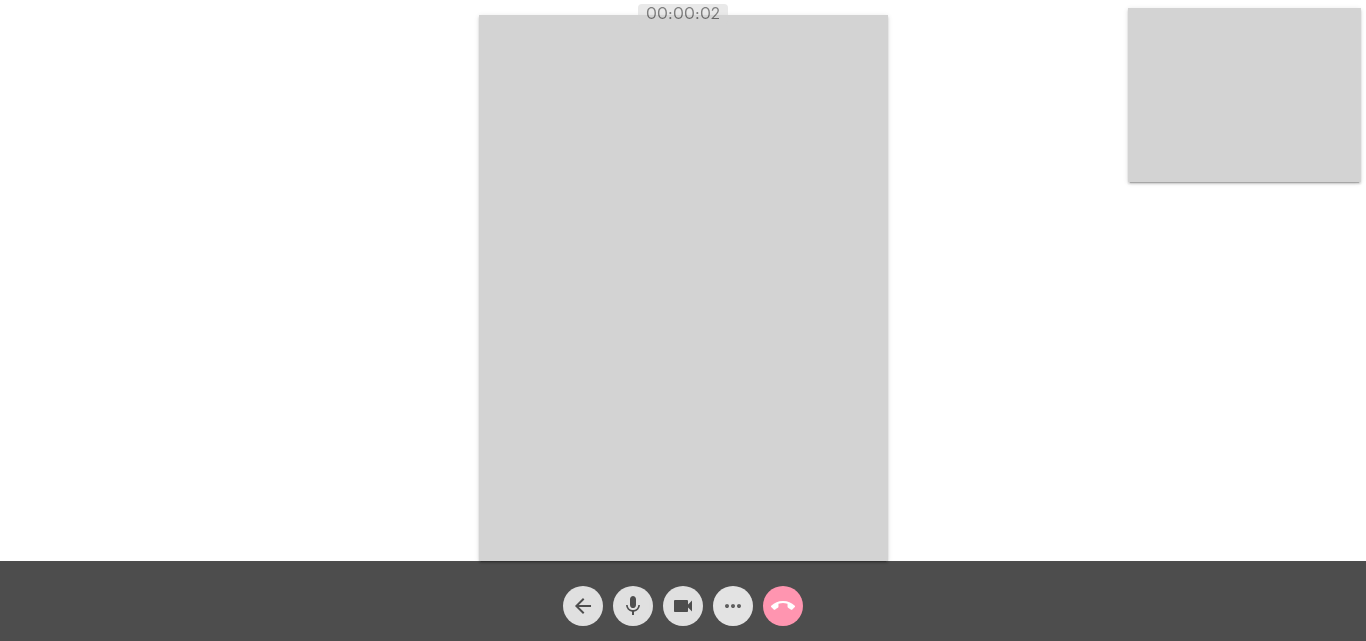 click on "more_horiz" 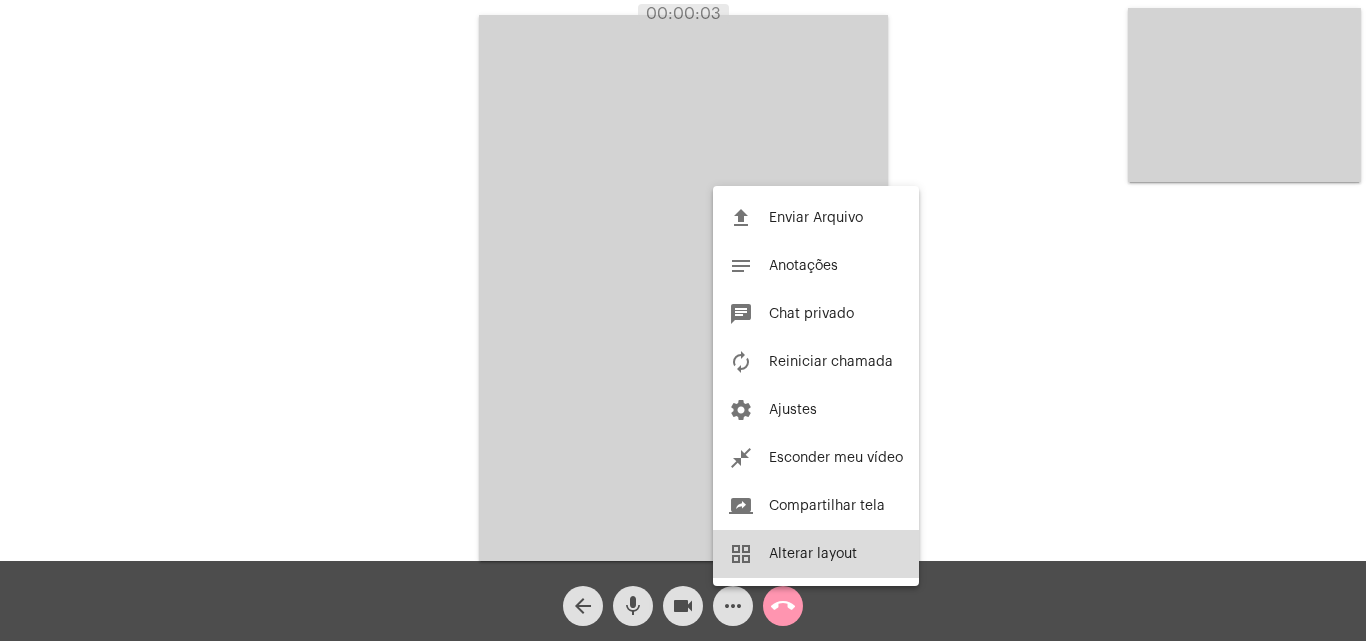 click on "grid_view Alterar layout" at bounding box center [816, 554] 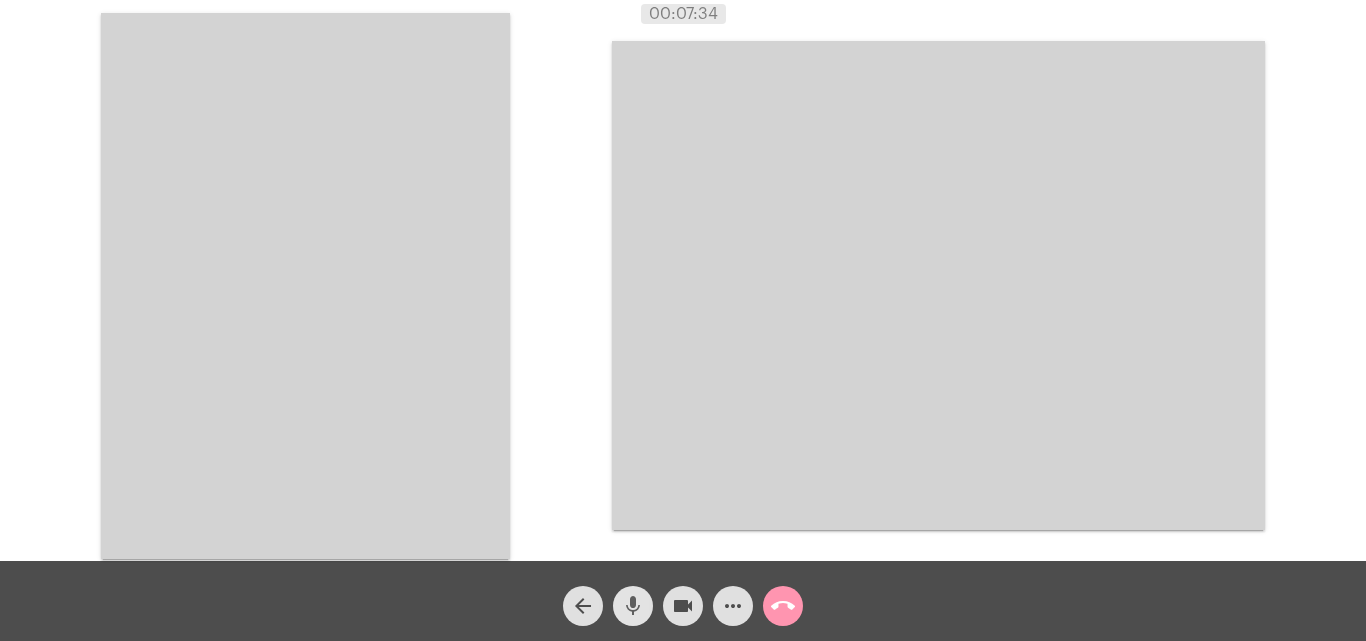 click on "mic" 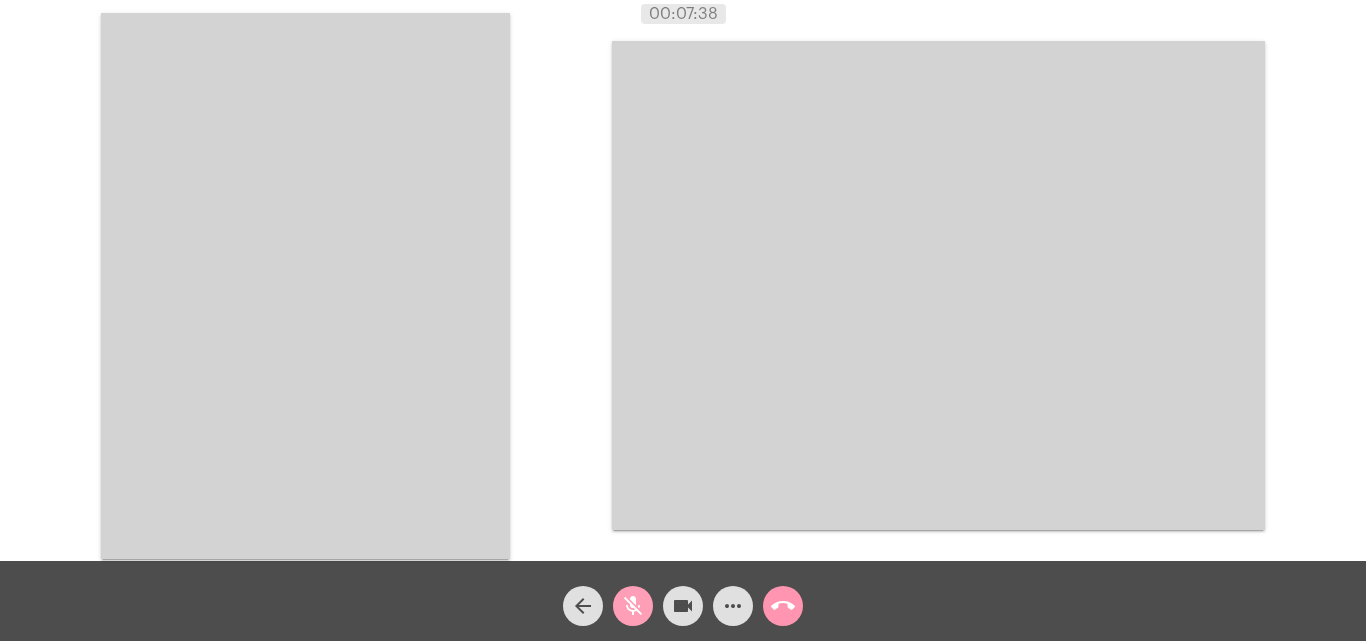 click on "mic_off" 